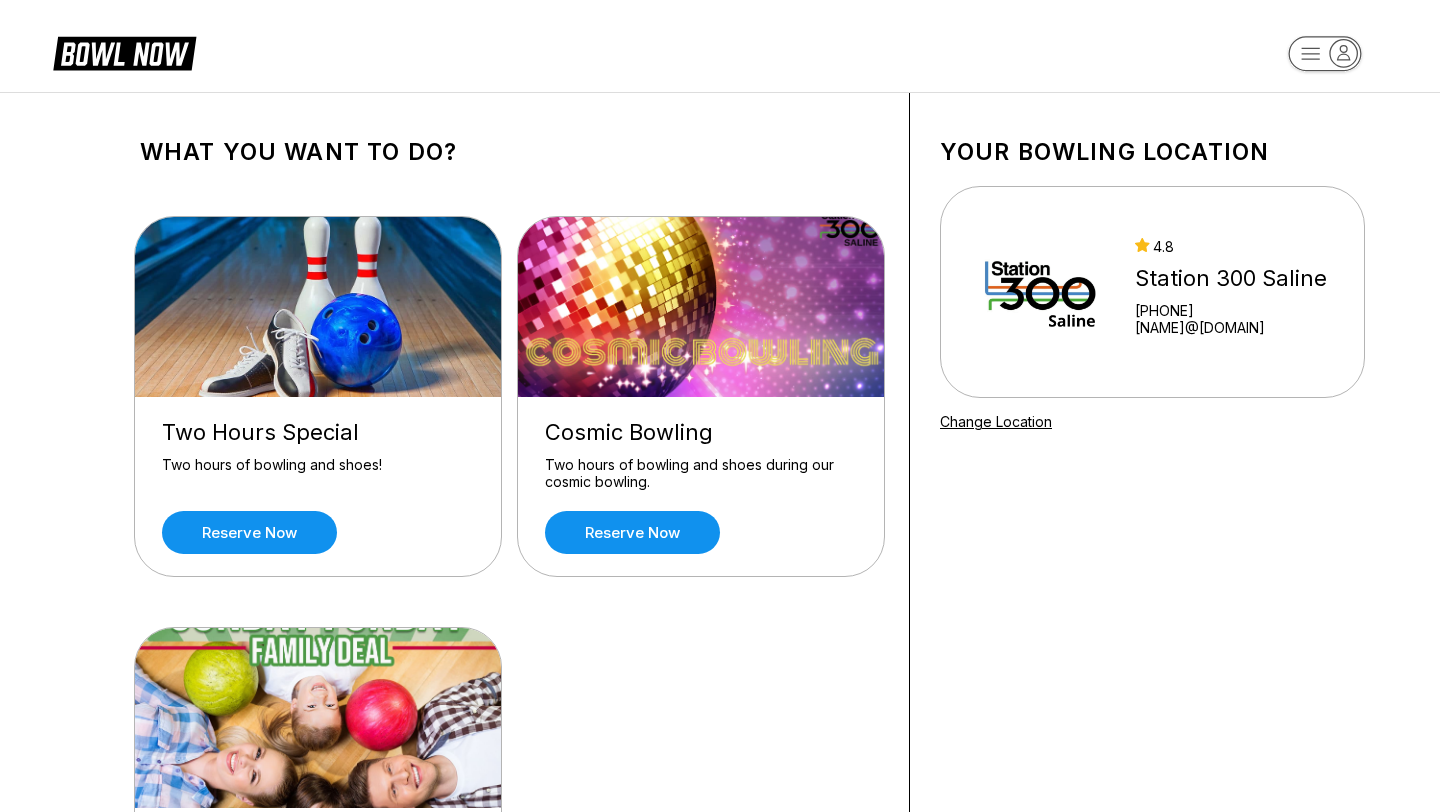 scroll, scrollTop: 0, scrollLeft: 0, axis: both 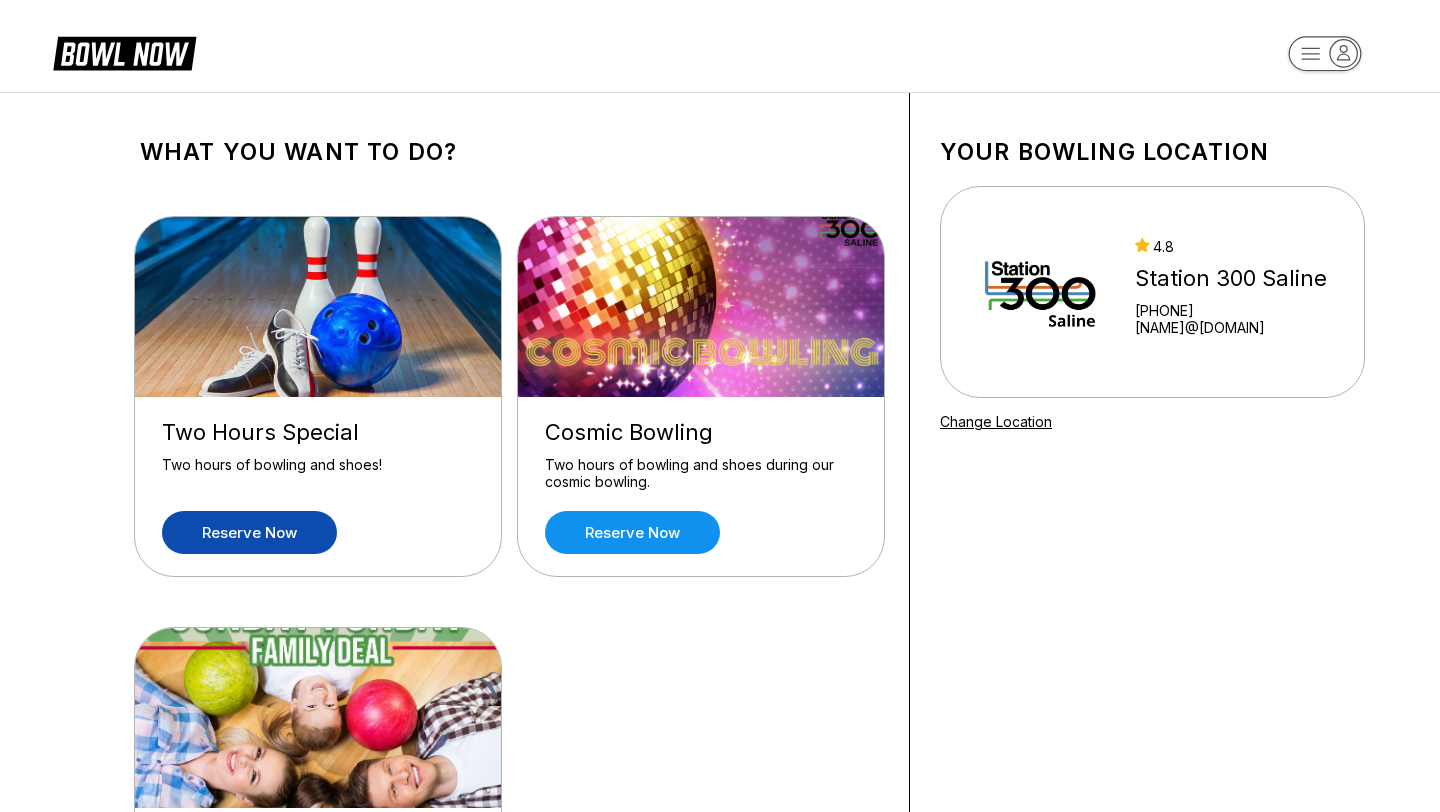 click on "Reserve now" at bounding box center (249, 532) 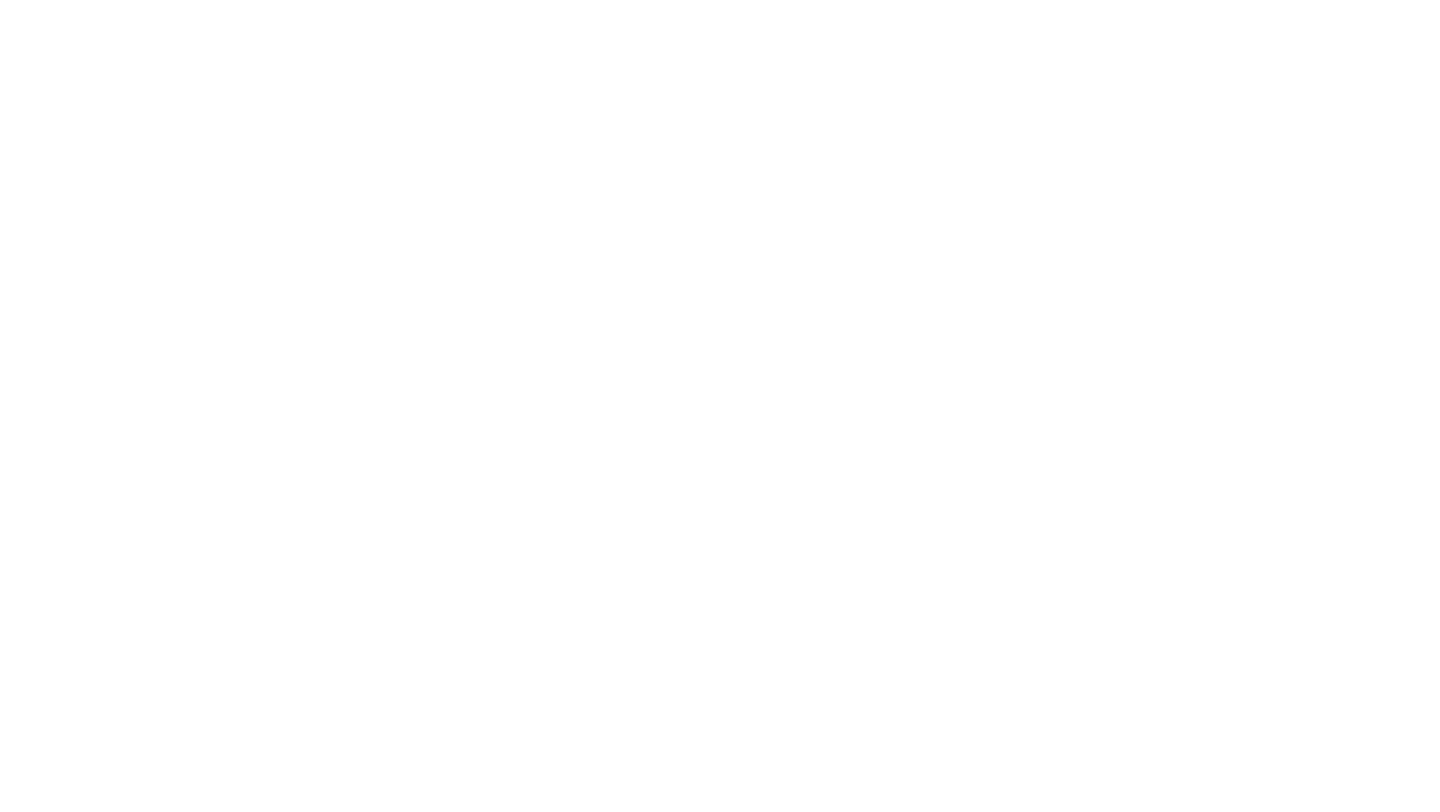 scroll, scrollTop: 0, scrollLeft: 0, axis: both 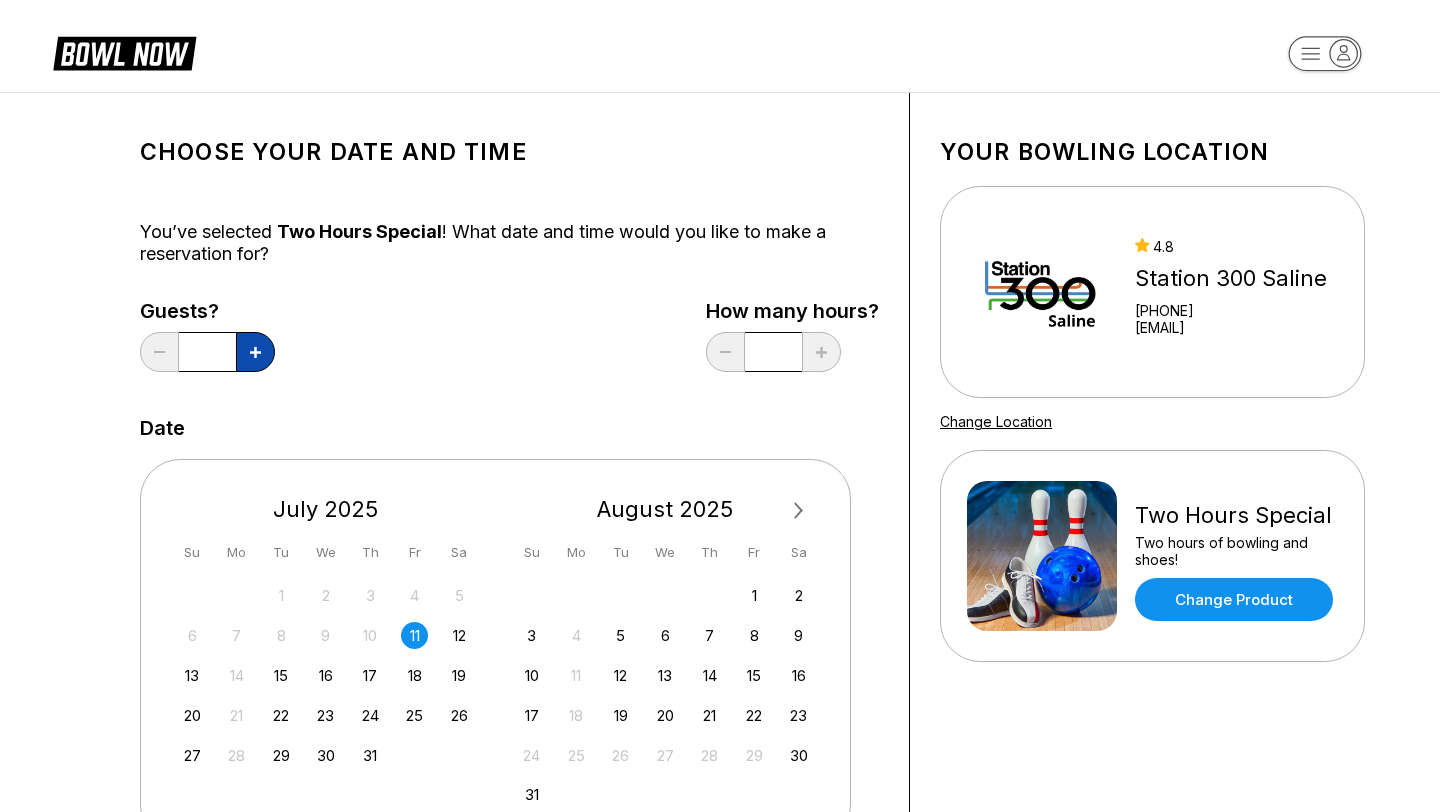 click at bounding box center (255, 352) 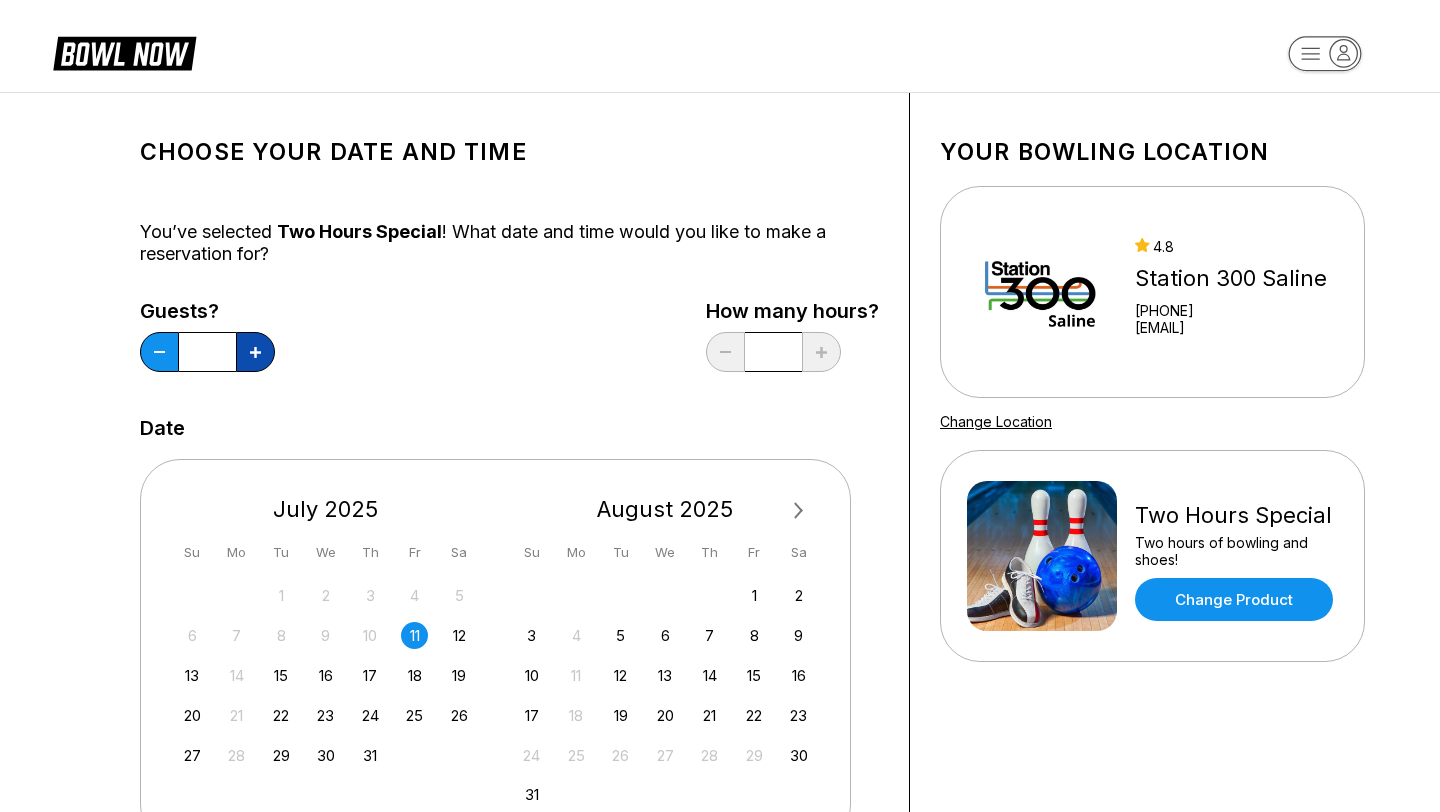 click at bounding box center (255, 352) 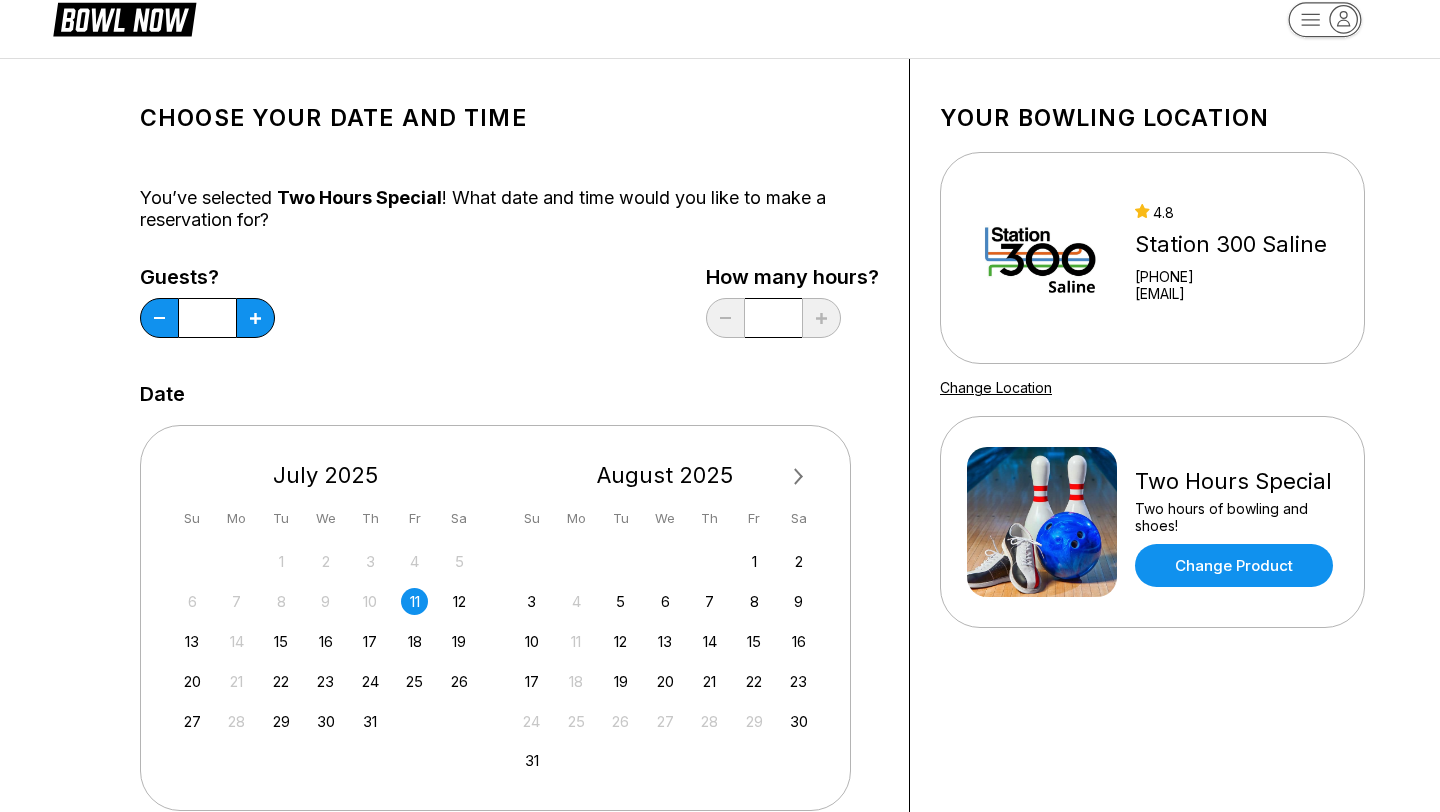 scroll, scrollTop: 35, scrollLeft: 0, axis: vertical 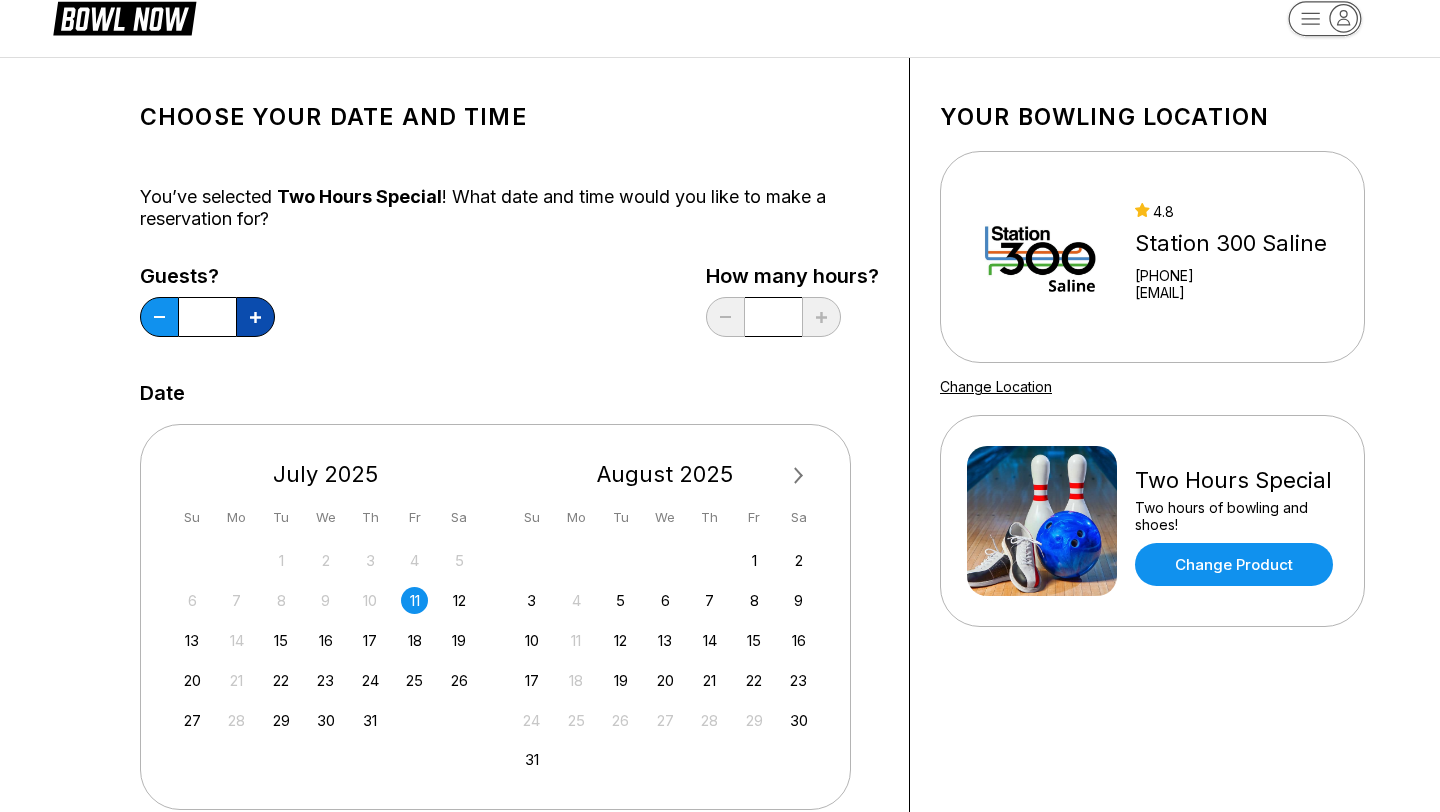 click at bounding box center [255, 317] 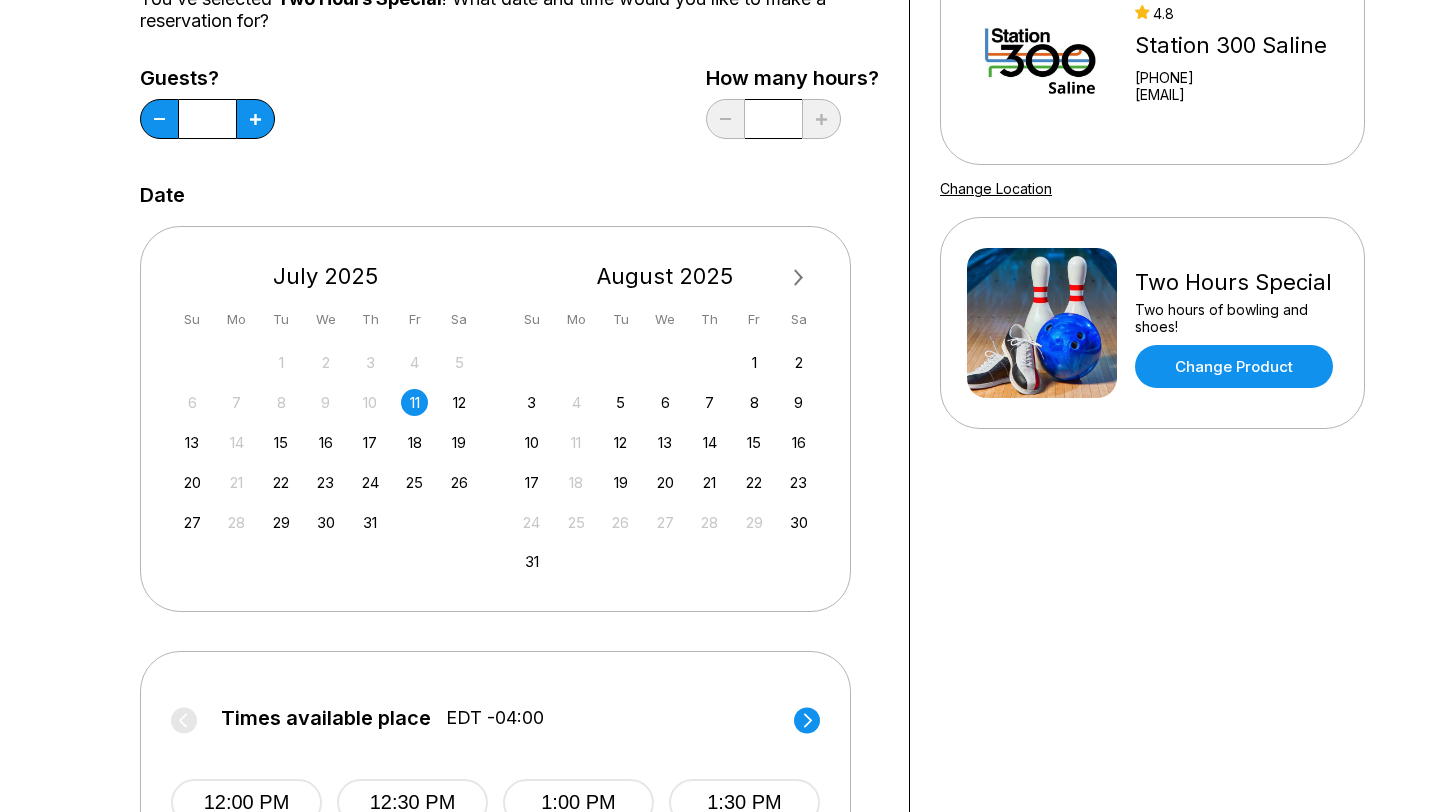 scroll, scrollTop: 299, scrollLeft: 0, axis: vertical 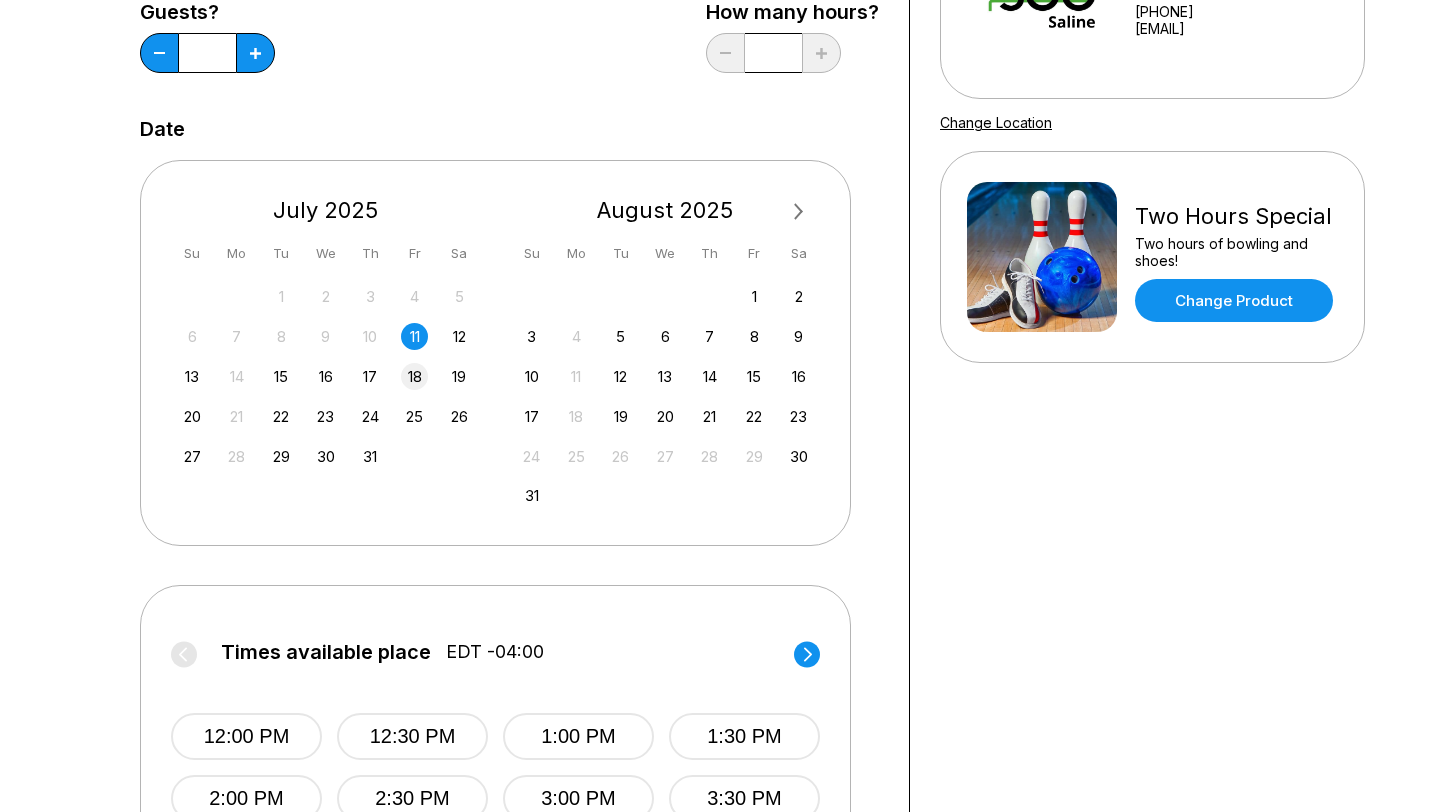 click on "18" at bounding box center [414, 376] 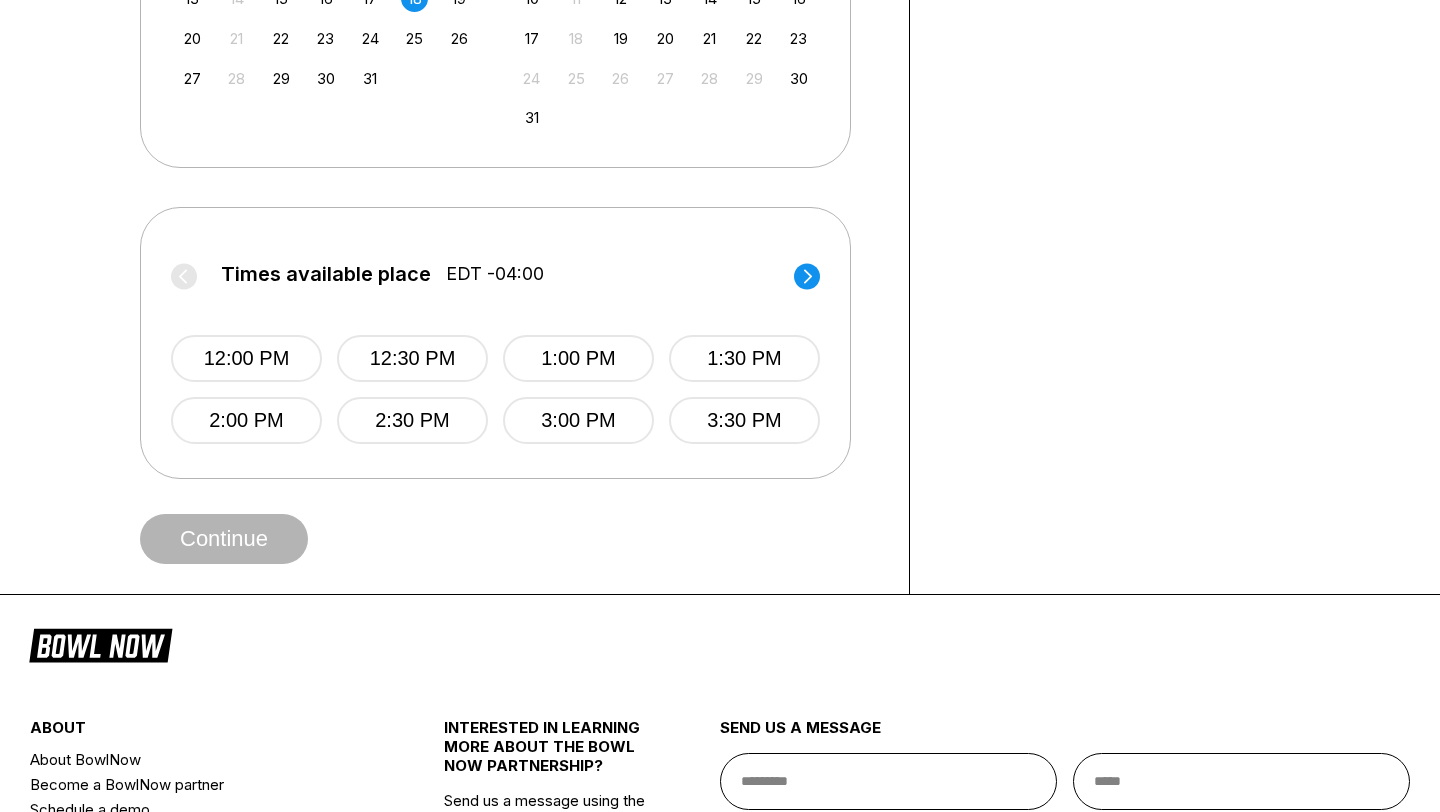 scroll, scrollTop: 748, scrollLeft: 0, axis: vertical 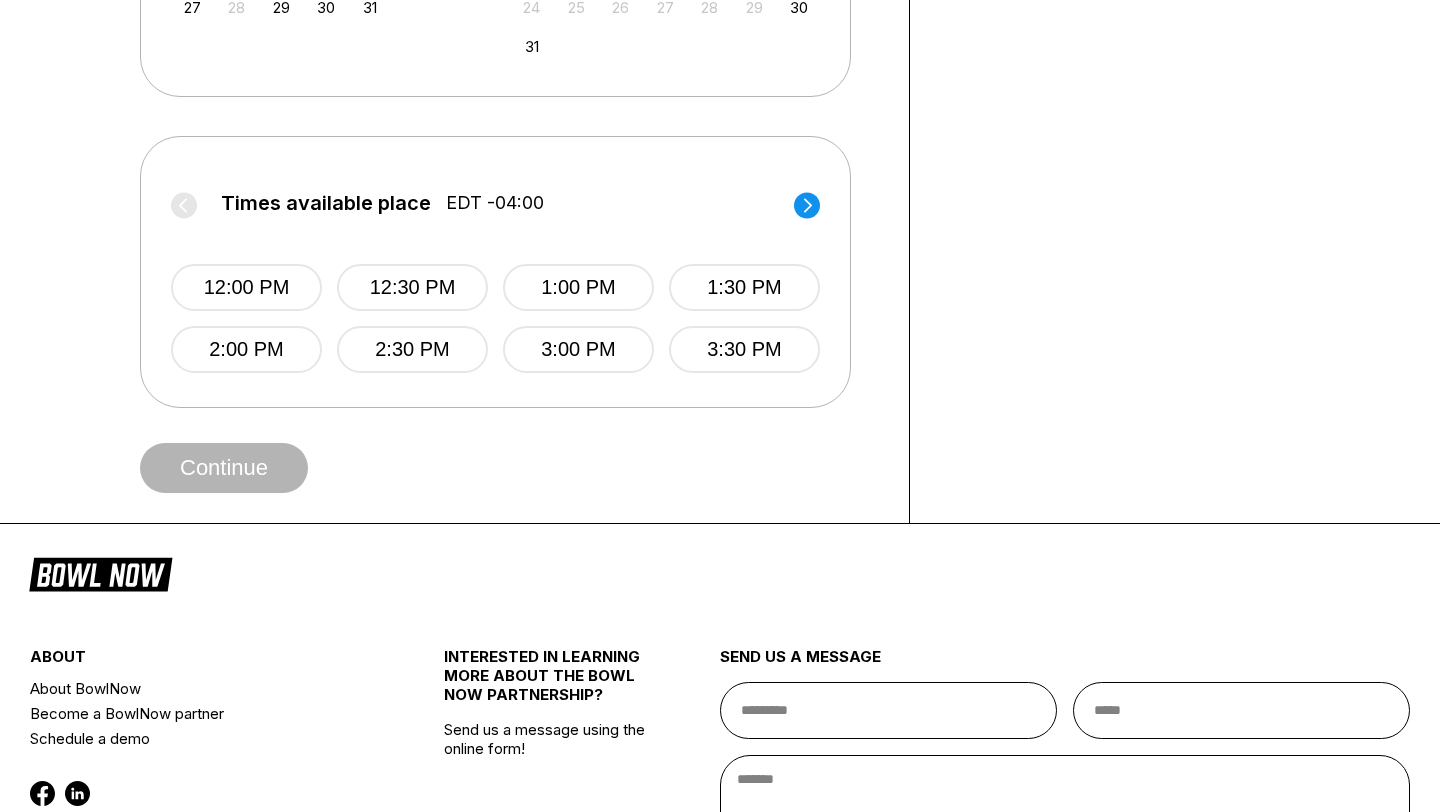 click 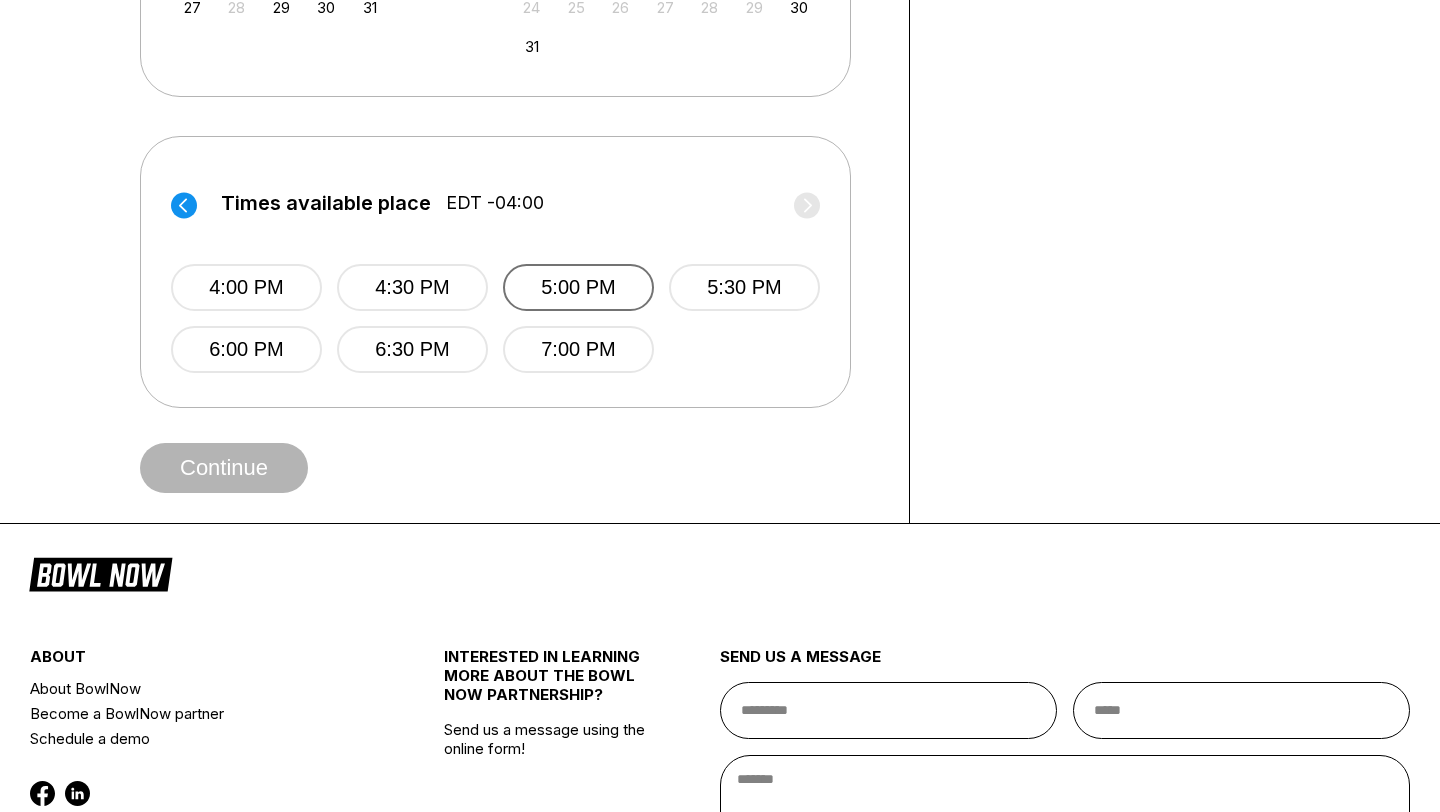 click on "5:00 PM" at bounding box center (578, 287) 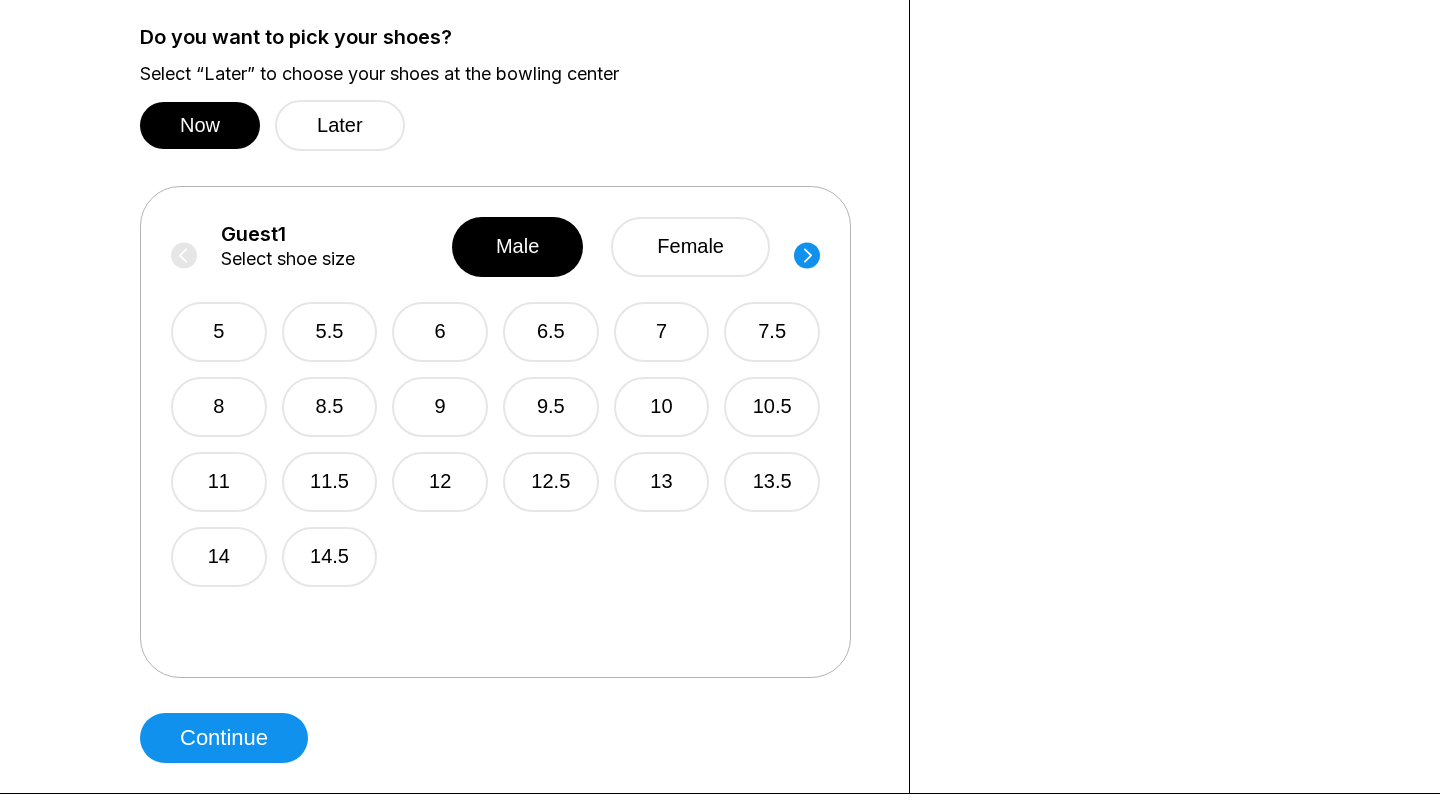 scroll, scrollTop: 1154, scrollLeft: 0, axis: vertical 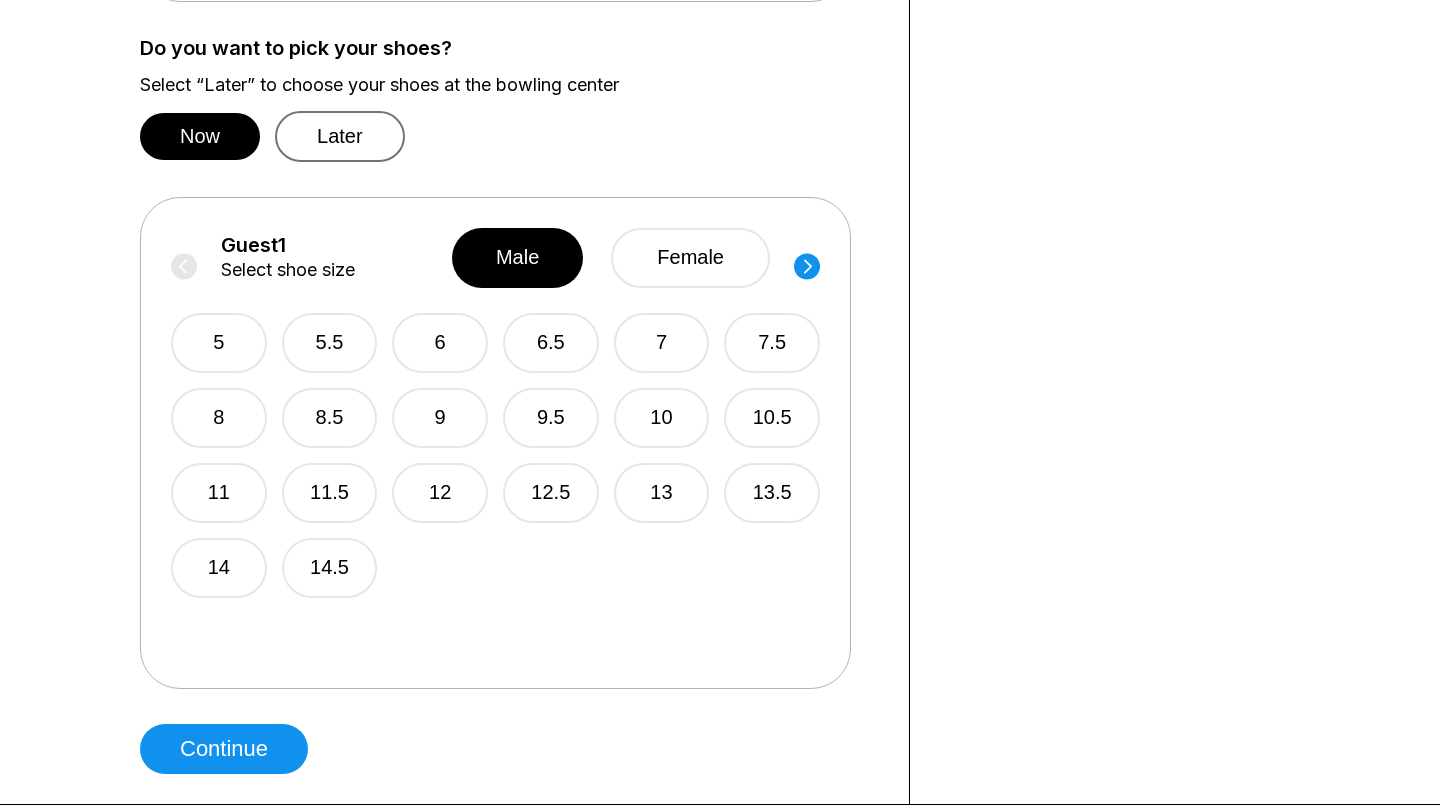 click on "Later" at bounding box center [340, 136] 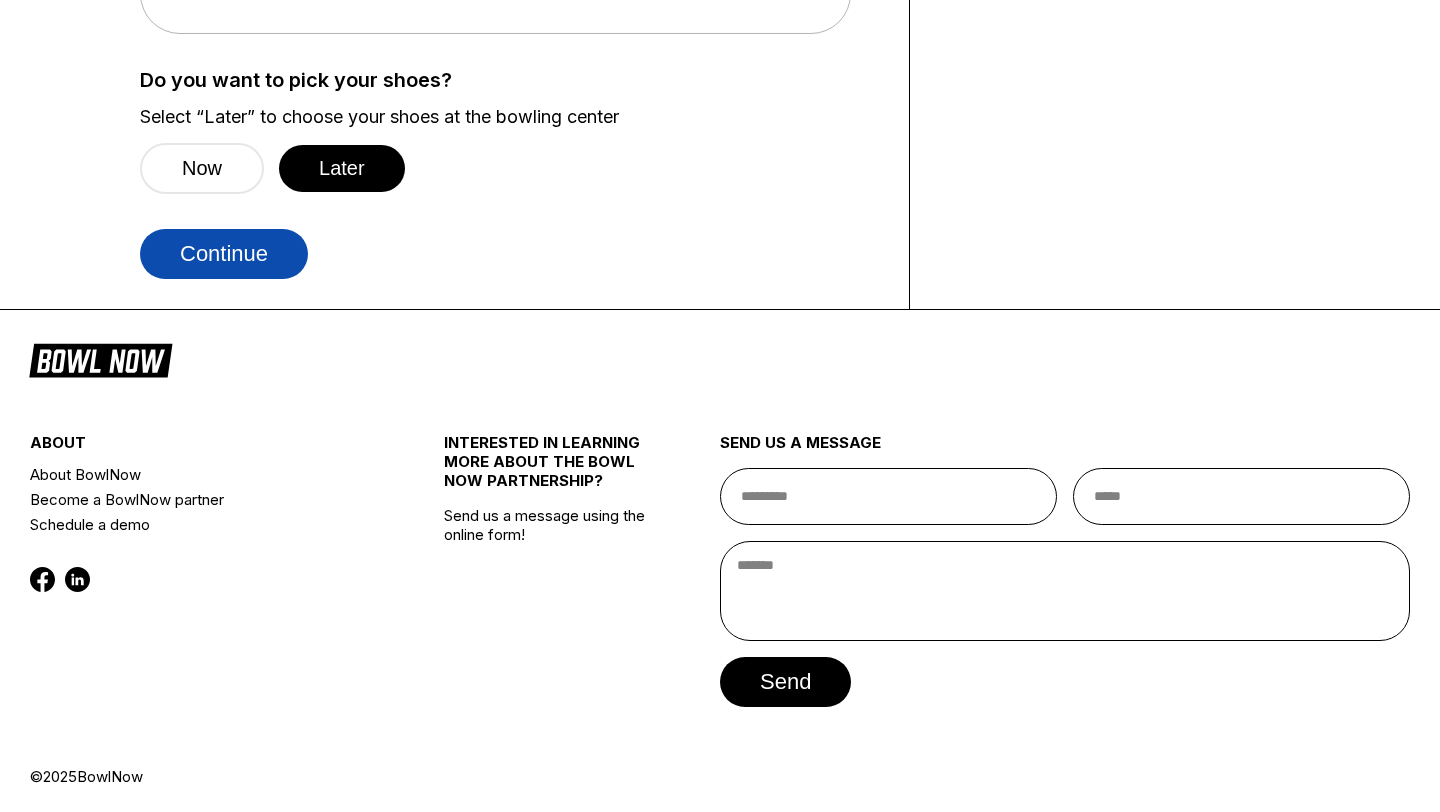 click on "Continue" at bounding box center (224, 254) 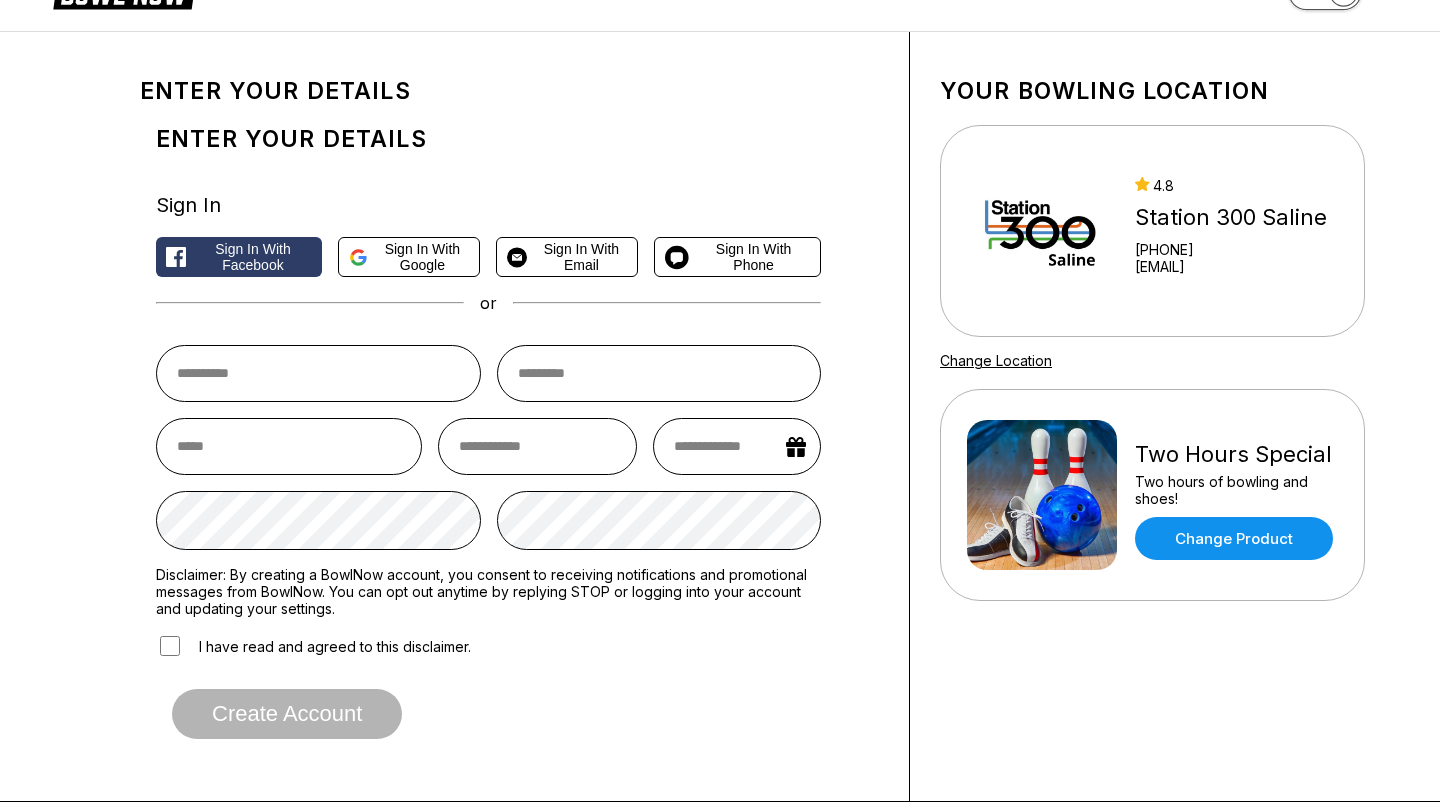 scroll, scrollTop: 66, scrollLeft: 0, axis: vertical 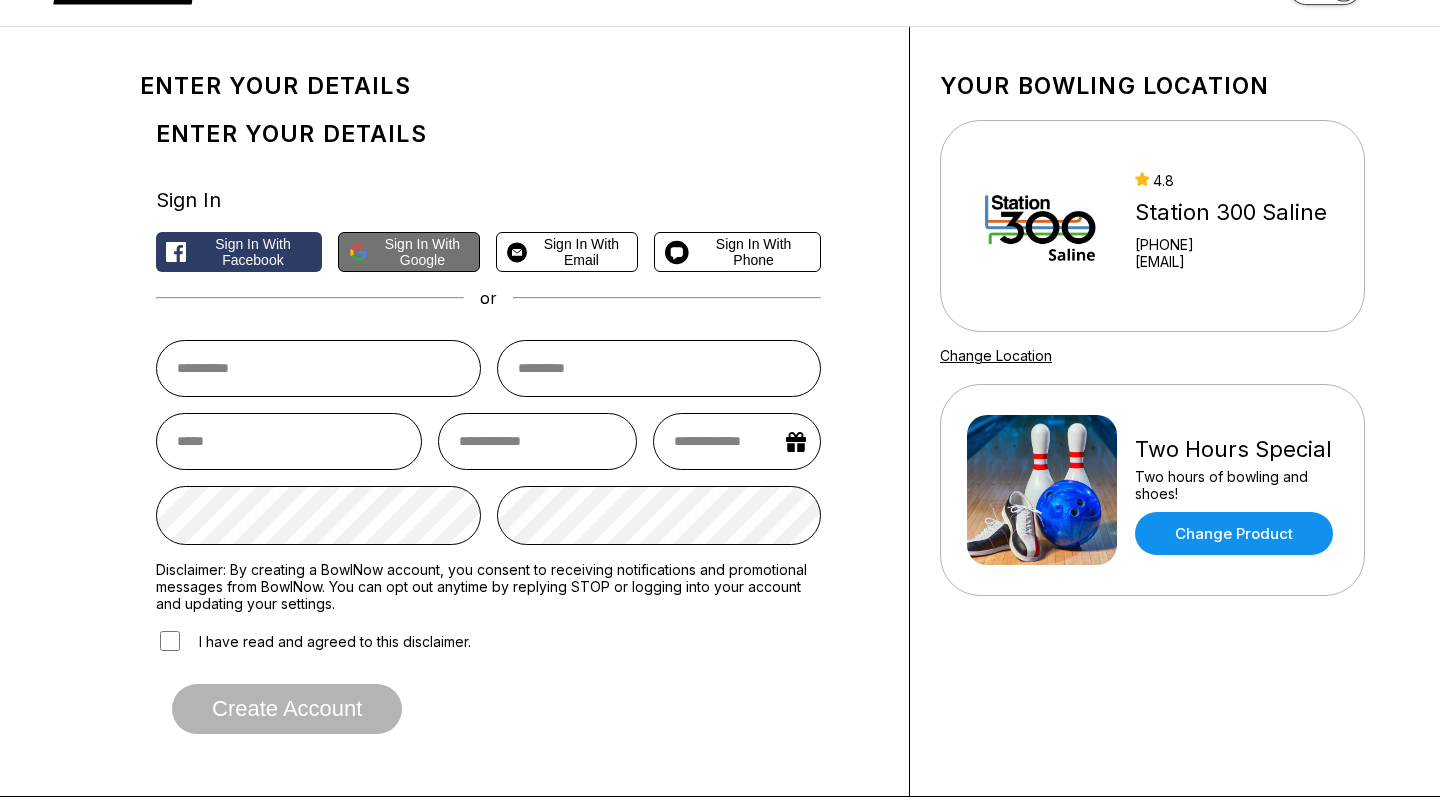 click on "Sign in with Google" at bounding box center [423, 252] 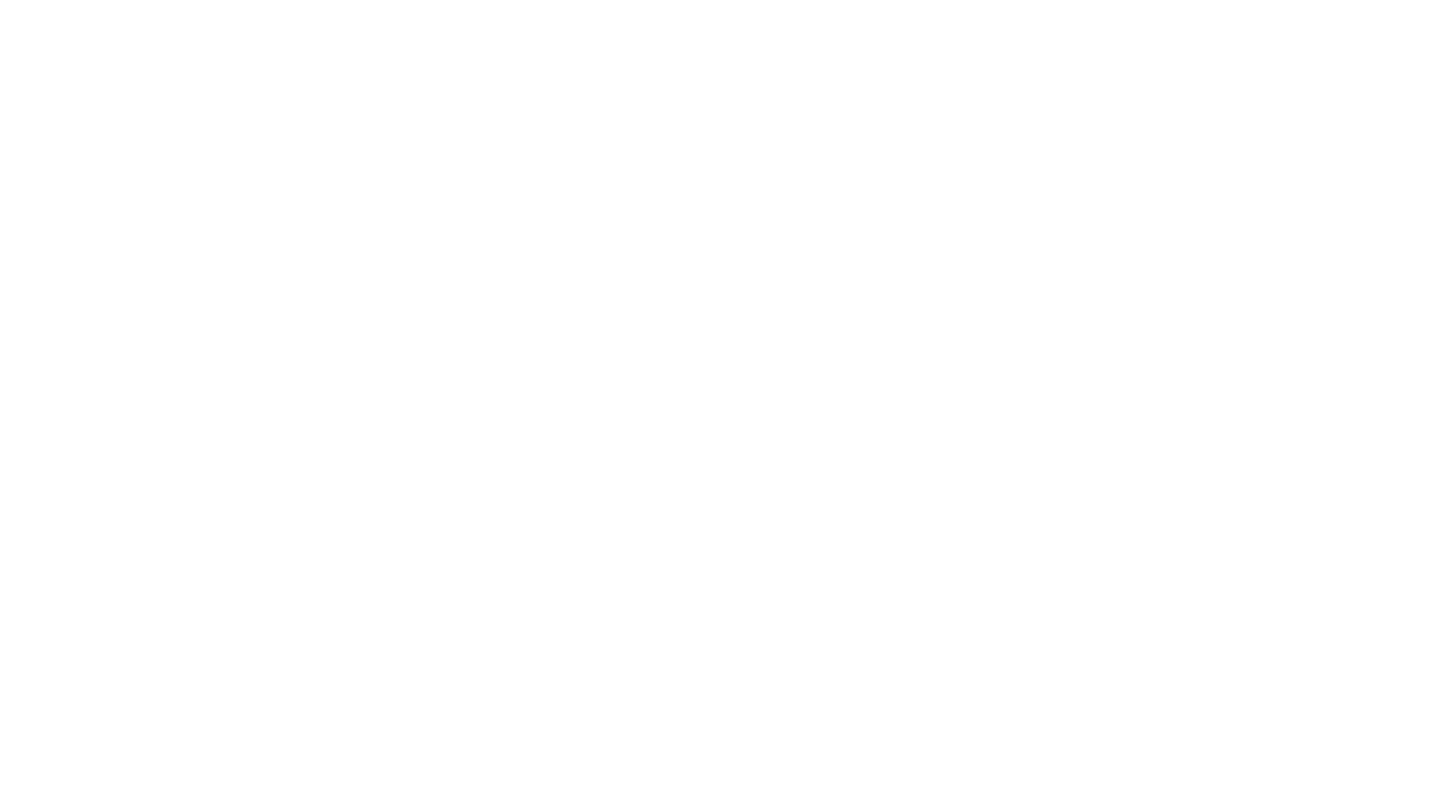 scroll, scrollTop: 0, scrollLeft: 0, axis: both 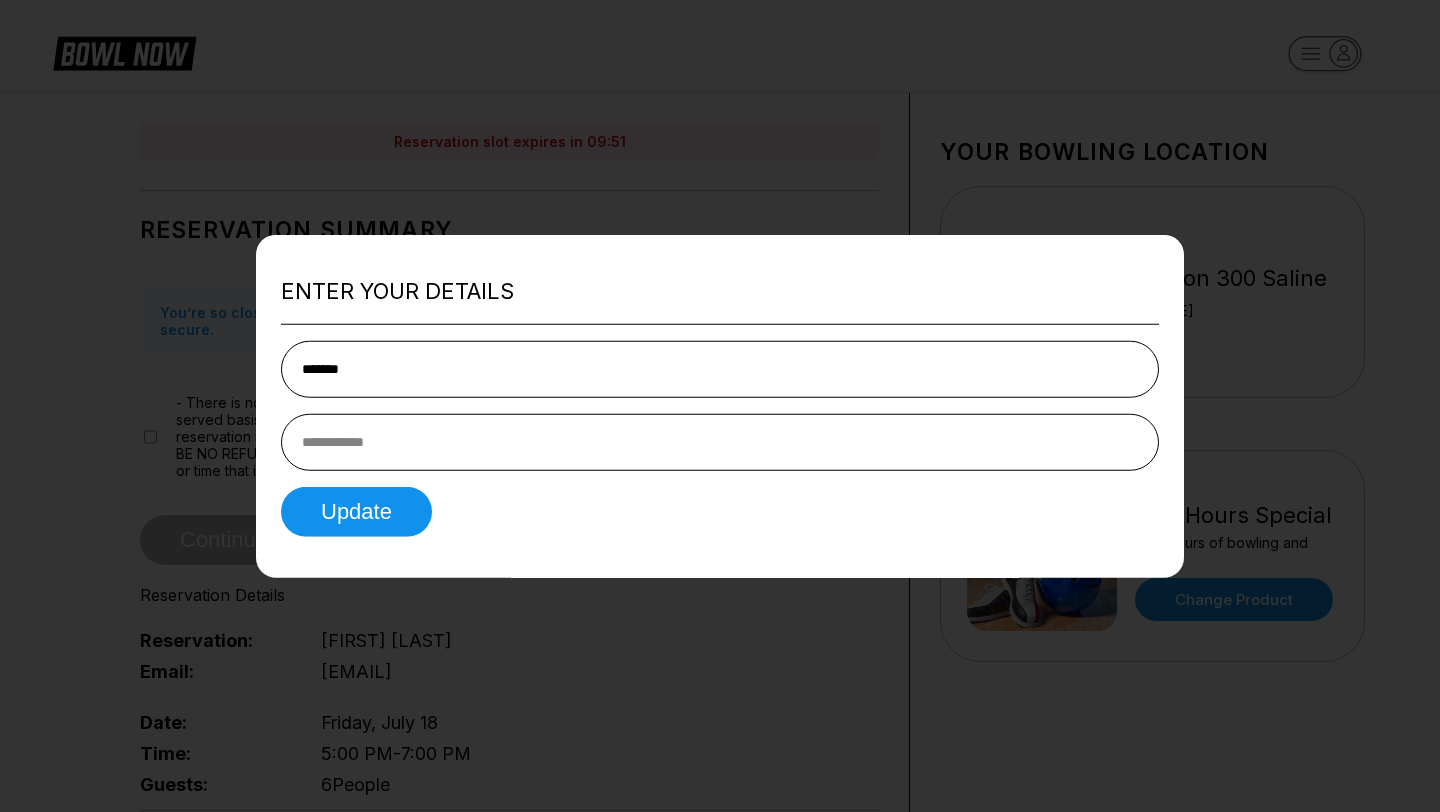 type on "*******" 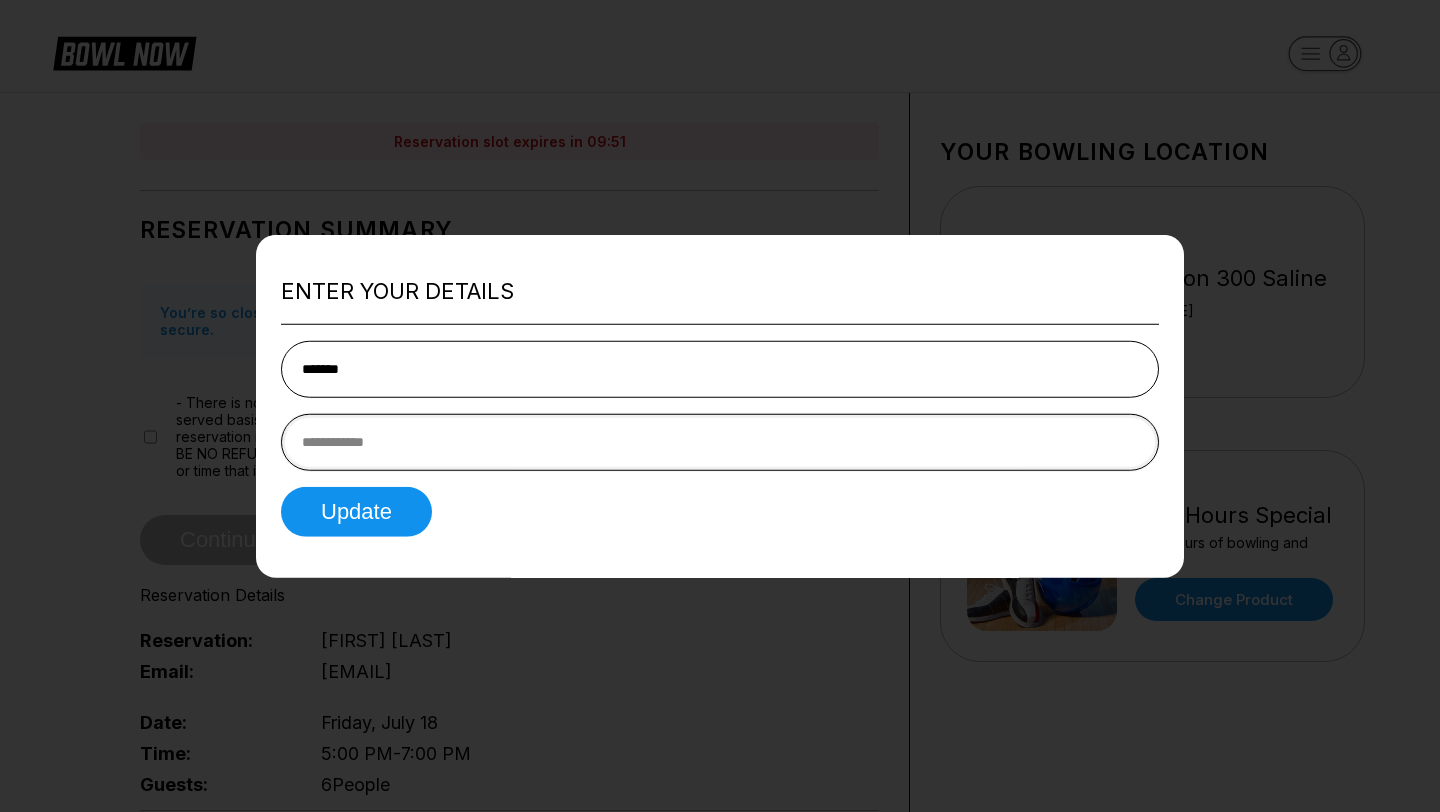 click at bounding box center (720, 441) 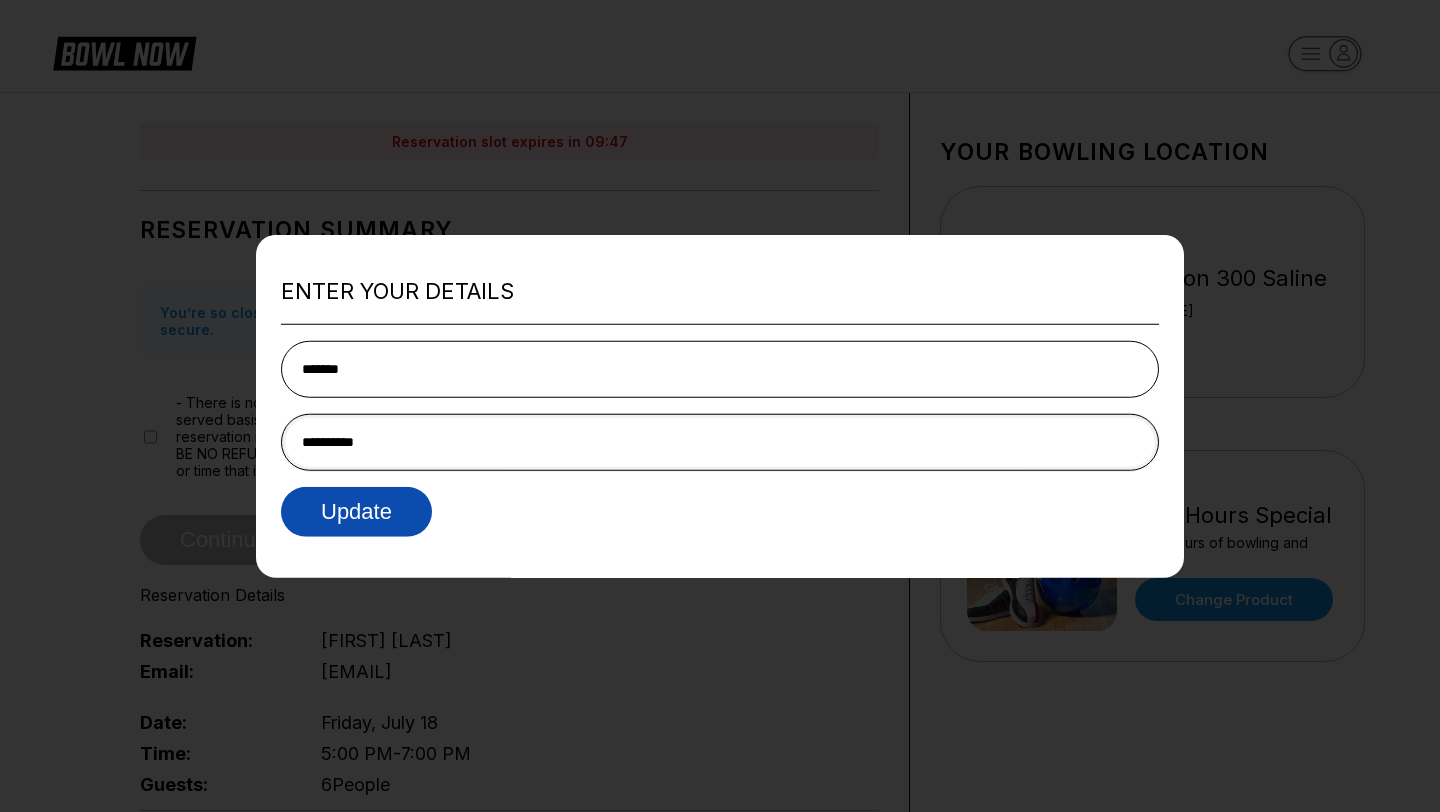 type on "**********" 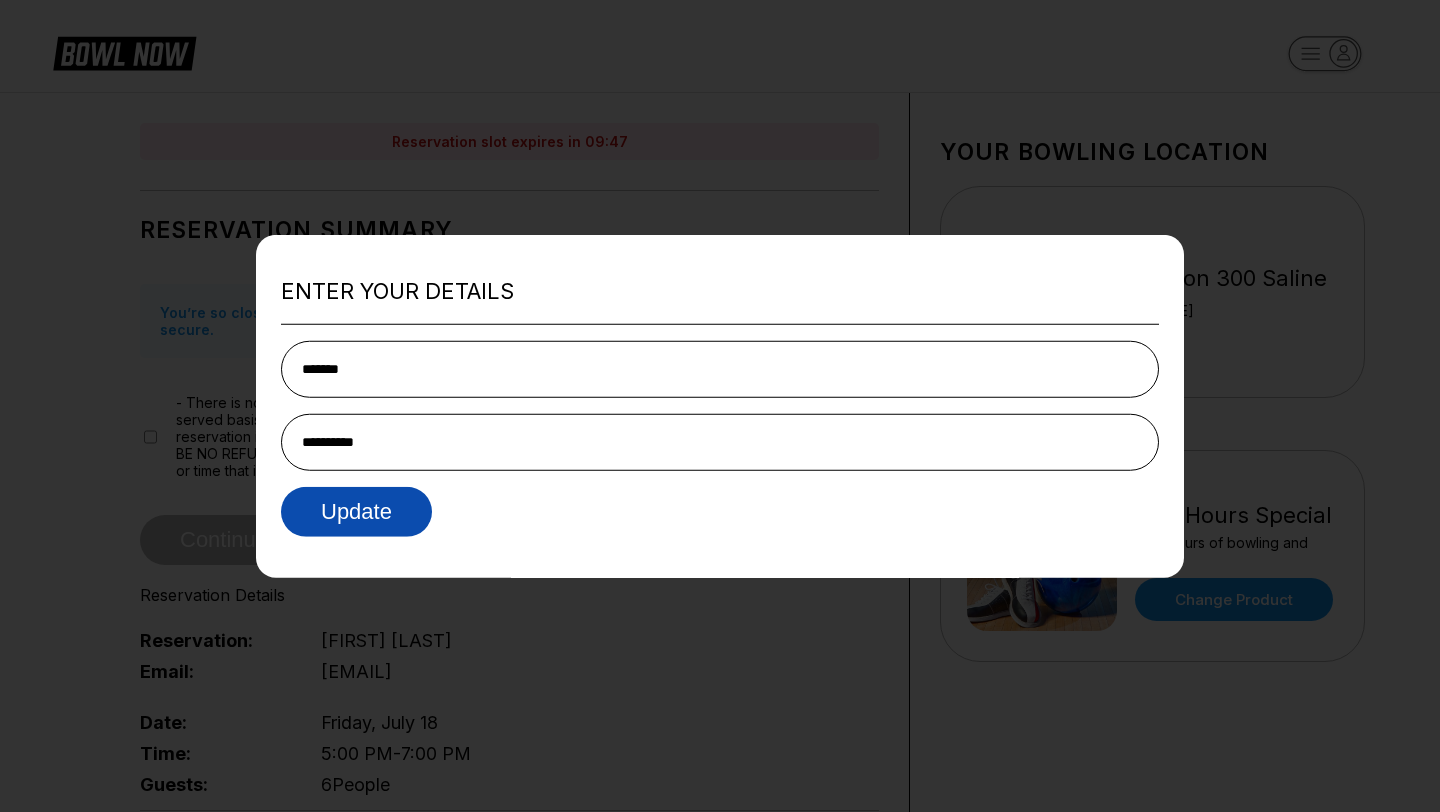 click on "Update" at bounding box center [356, 511] 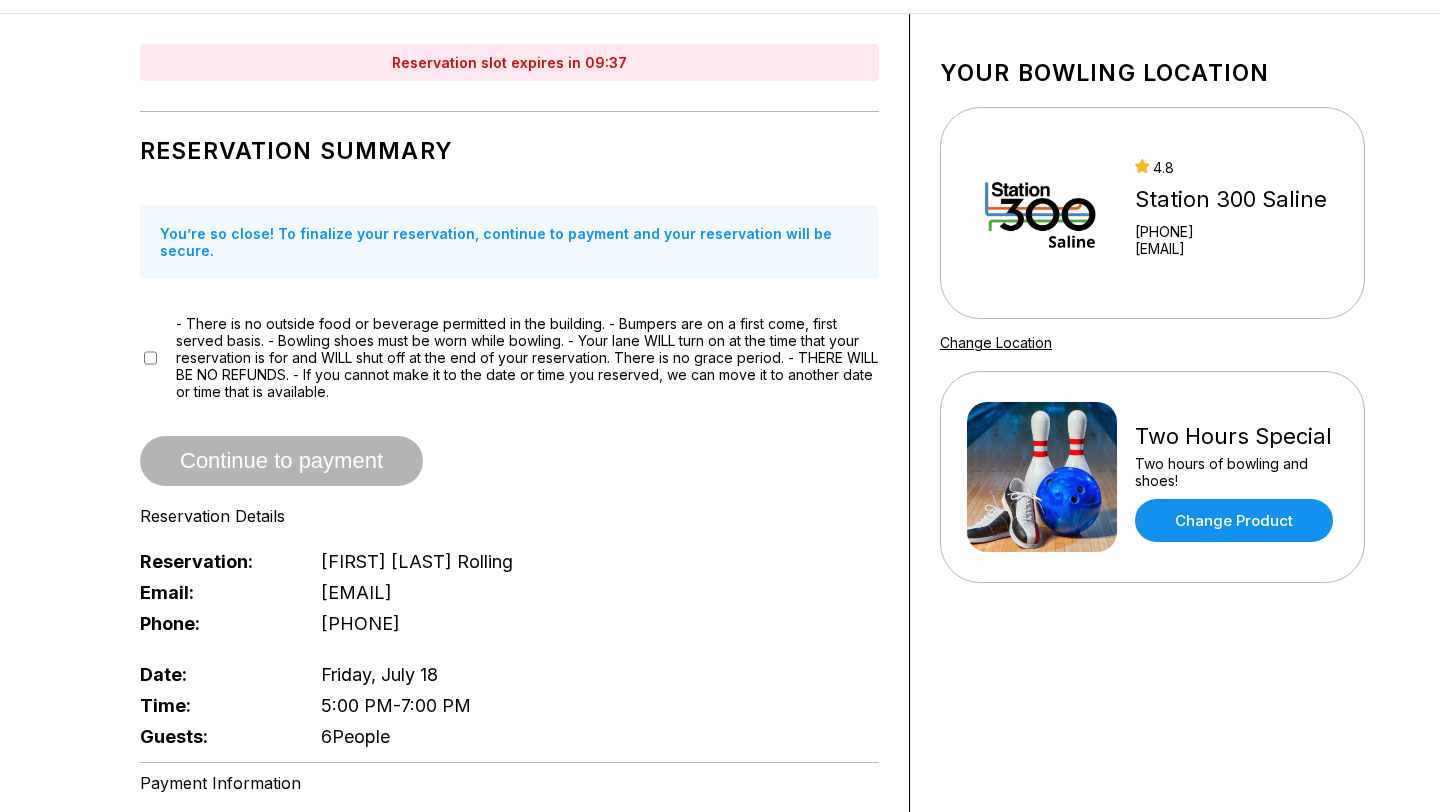 scroll, scrollTop: 93, scrollLeft: 0, axis: vertical 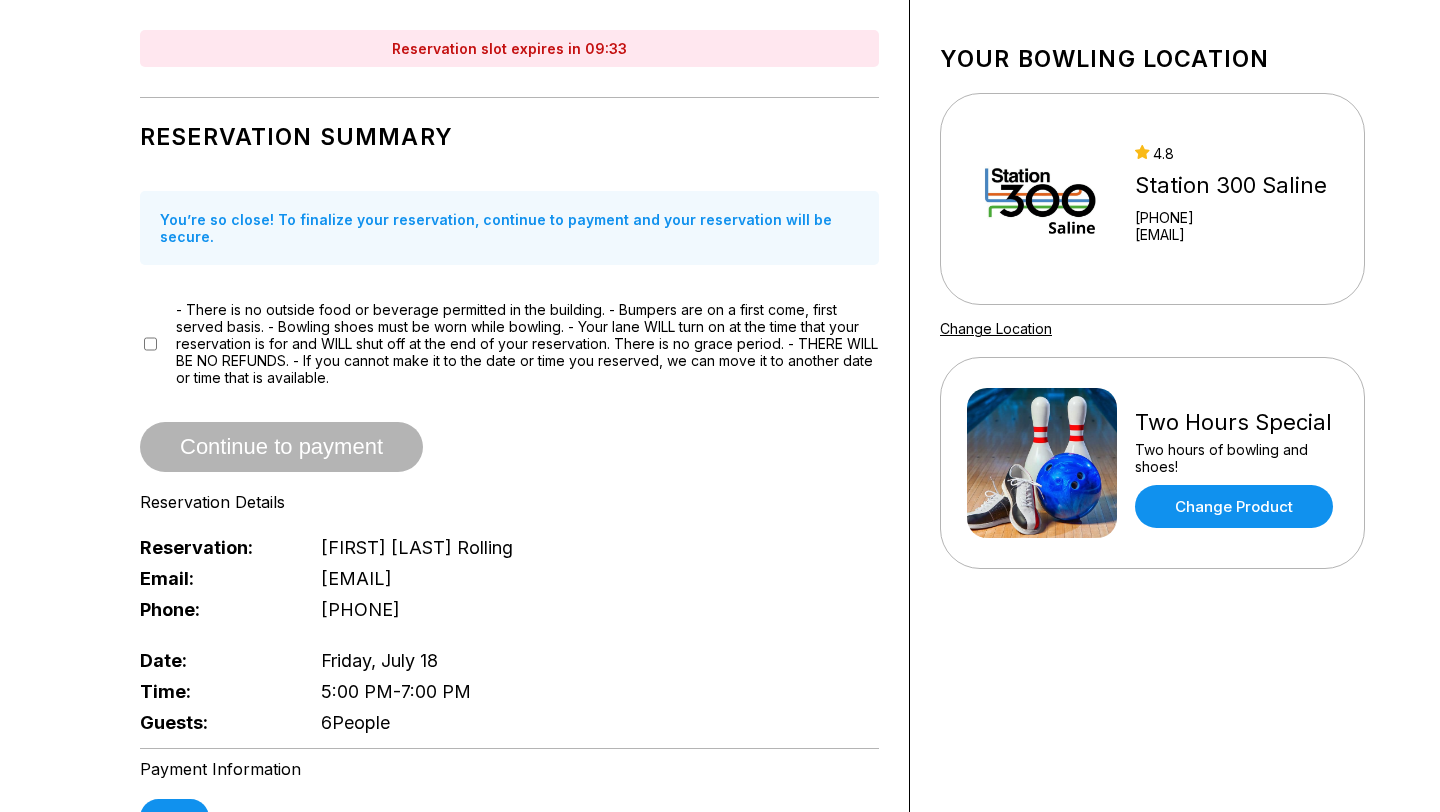 click on "- There is no outside food or beverage permitted in the building.
- Bumpers are on a first come, first served basis.
- Bowling shoes must be worn while bowling.
- Your lane WILL turn on at the time that your reservation is for and WILL shut off at the end of your reservation. There is no grace period.
- THERE WILL BE NO REFUNDS. - If you cannot make it to the date or time you reserved, we can move it to another date or time that is available." at bounding box center (509, 343) 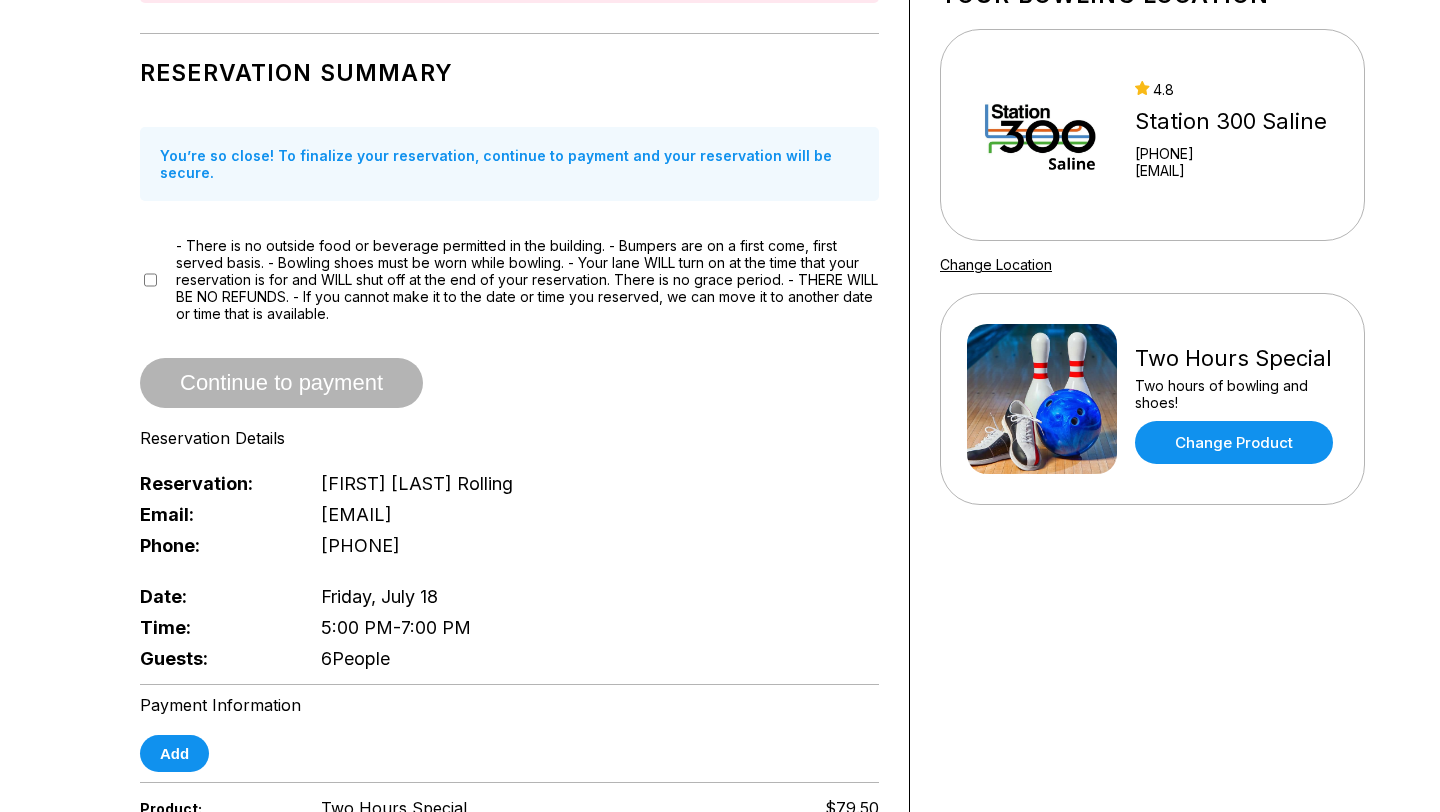 scroll, scrollTop: 0, scrollLeft: 0, axis: both 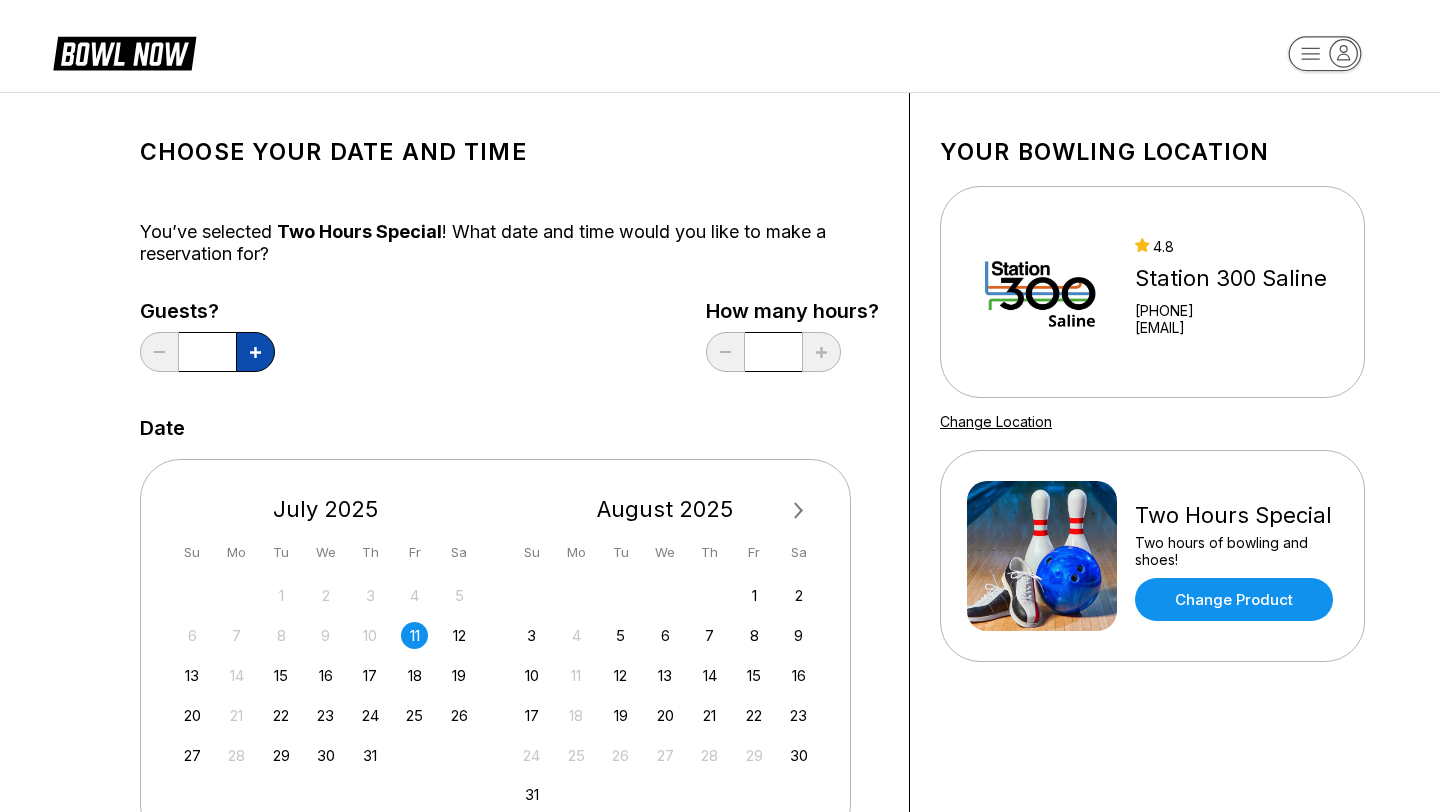click 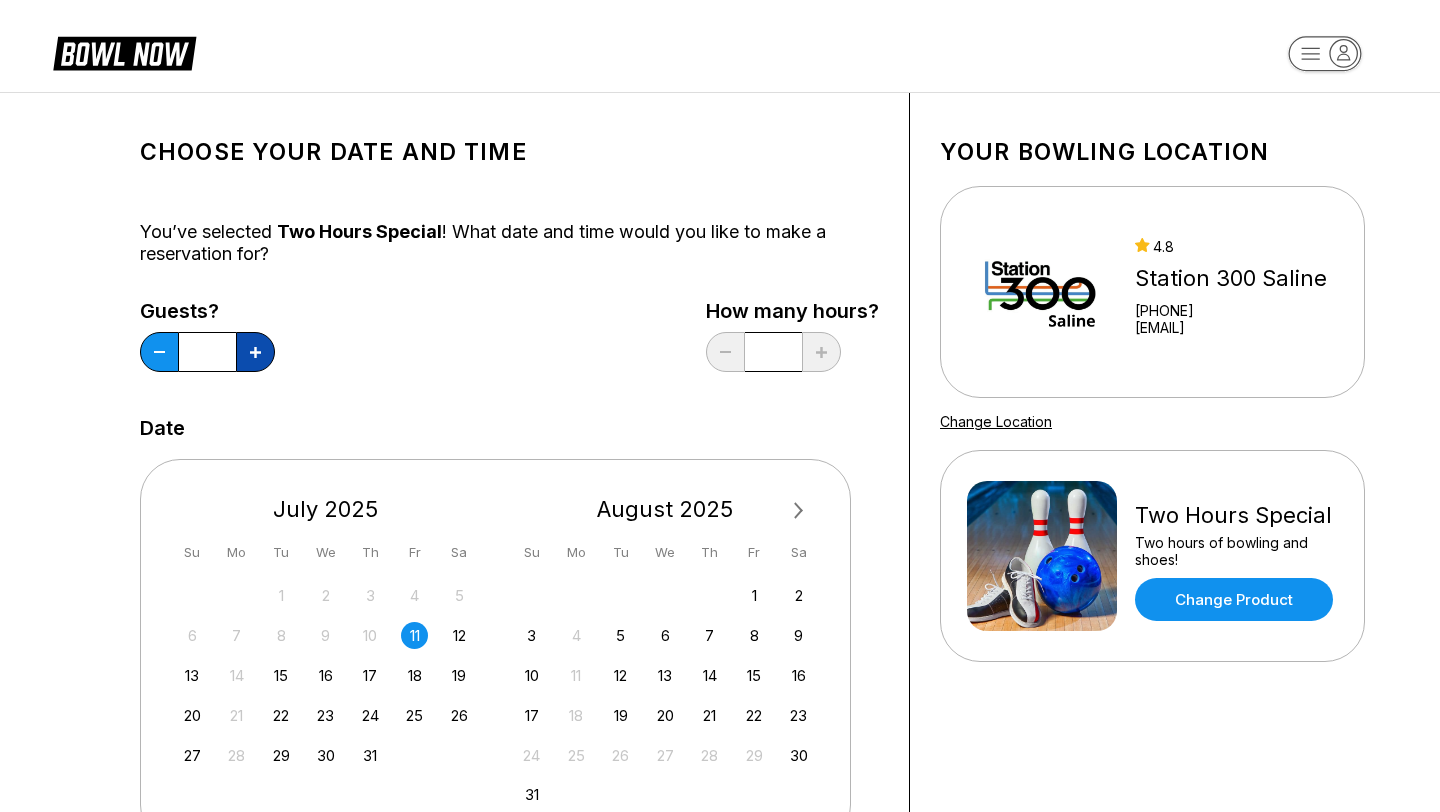 click 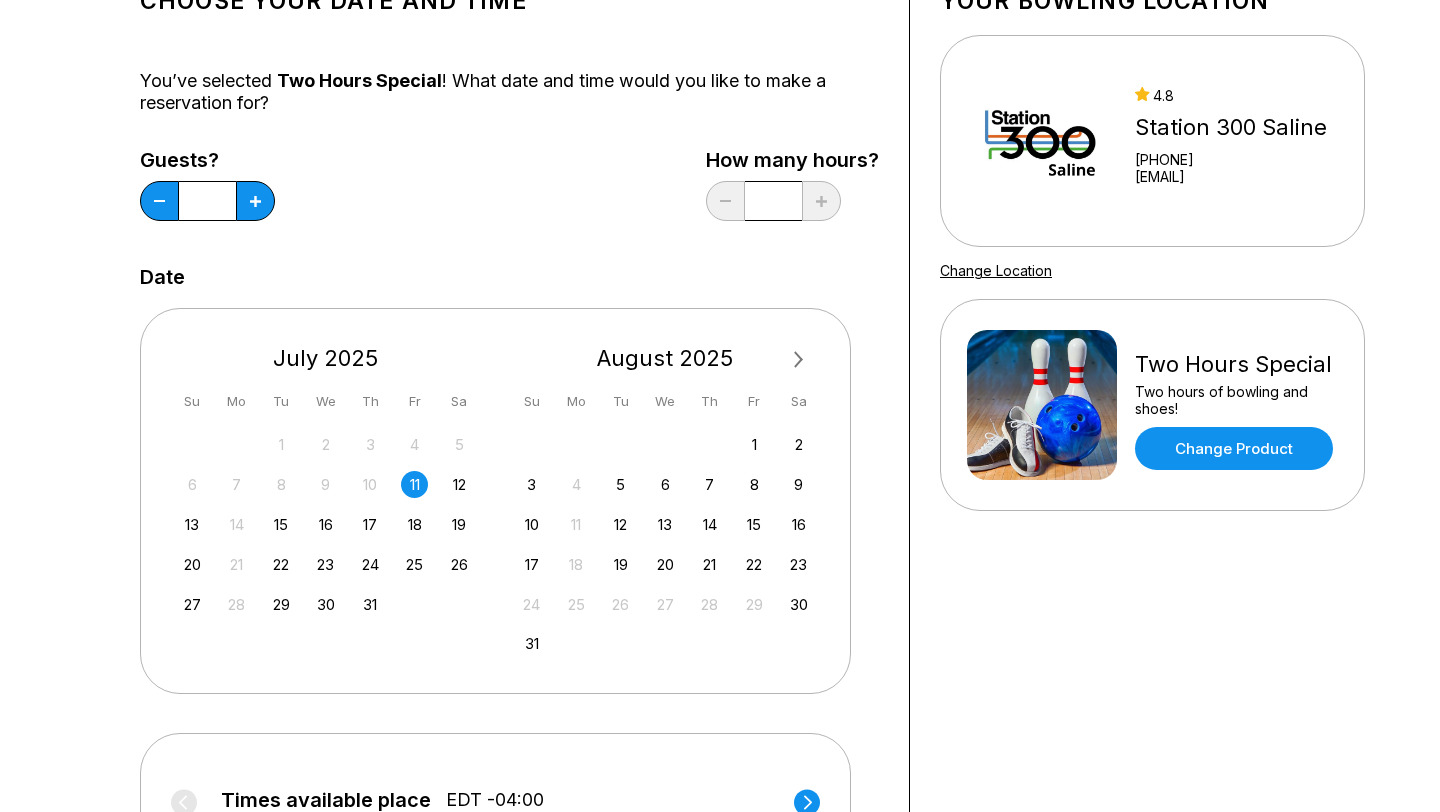 scroll, scrollTop: 163, scrollLeft: 0, axis: vertical 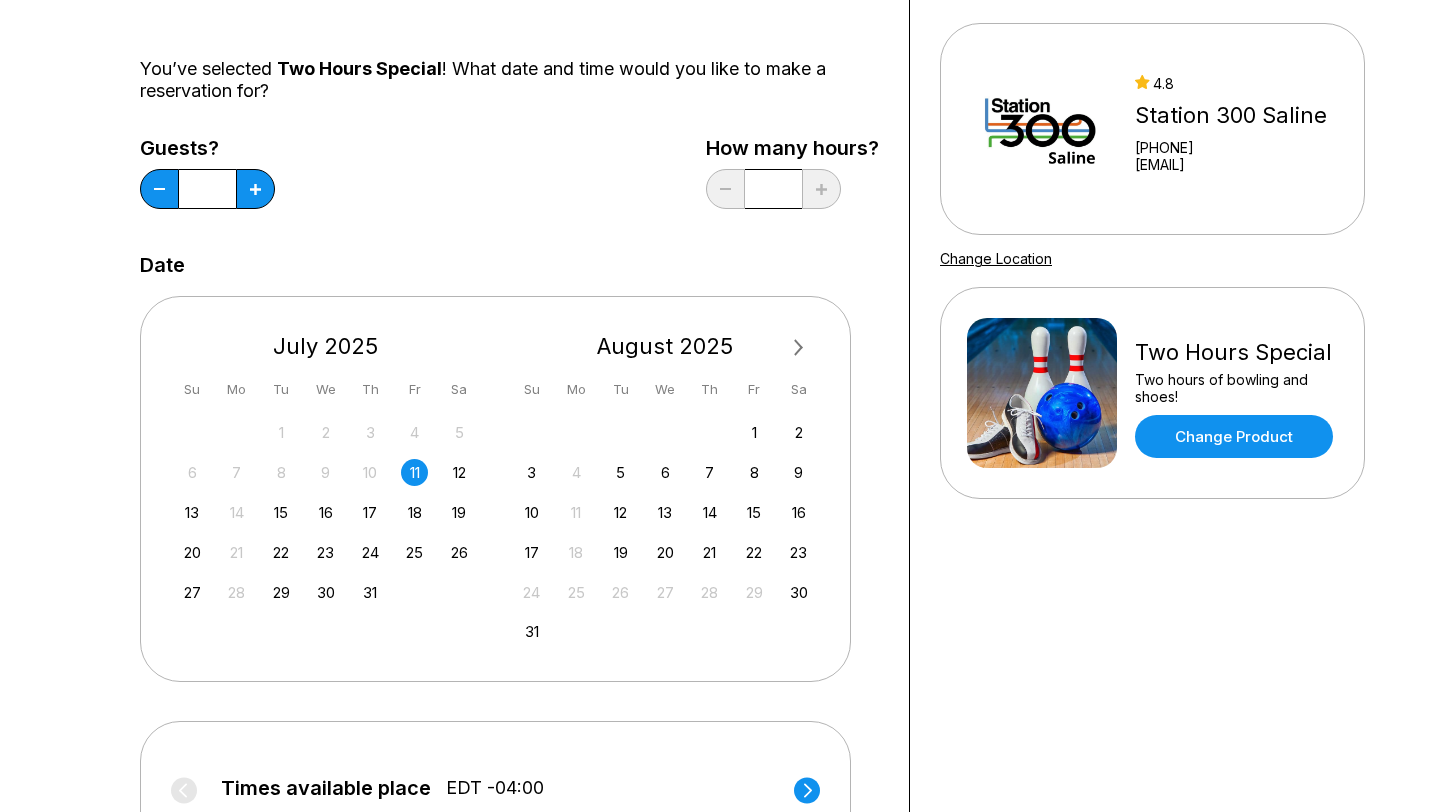 click on "Choose your Date and time You’ve selected Two Hours Special ! What date and time would you like to make a reservation for? Guests? * How many hours? * Date Next Month July 2025 Su Mo Tu We Th Fr Sa 29 30 1 2 3 4 5 6 7 8 9 10 11 12 13 14 15 16 17 18 19 20 21 22 23 24 25 26 27 28 29 30 31 August 2025 Su Mo Tu We Th Fr Sa 1 2 3 4 5 6 7 8 9 10 11 12 13 14 15 16 17 18 19 20 21 22 23 24 25 26 27 28 29 30 31 1 2 3 4 5 6 Times available place EDT -04:00 12:00 PM 12:30 PM 1:00 PM 1:30 PM 2:00 PM 2:30 PM 3:00 PM 3:30 PM Times available place EDT -04:00 4:00 PM 4:30 PM 5:00 PM 5:30 PM 6:00 PM 6:30 PM 7:00 PM Continue" at bounding box center [509, 519] 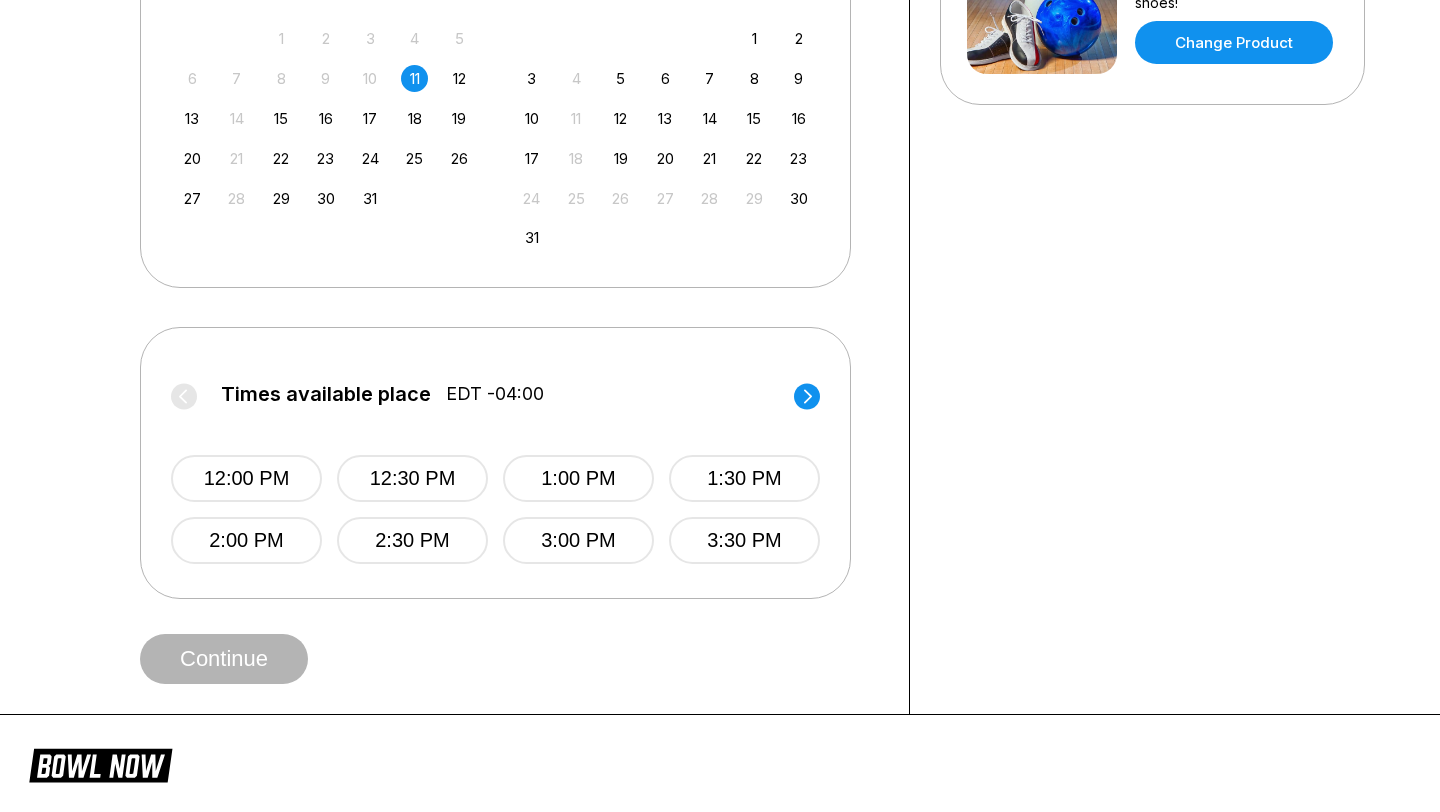 scroll, scrollTop: 556, scrollLeft: 0, axis: vertical 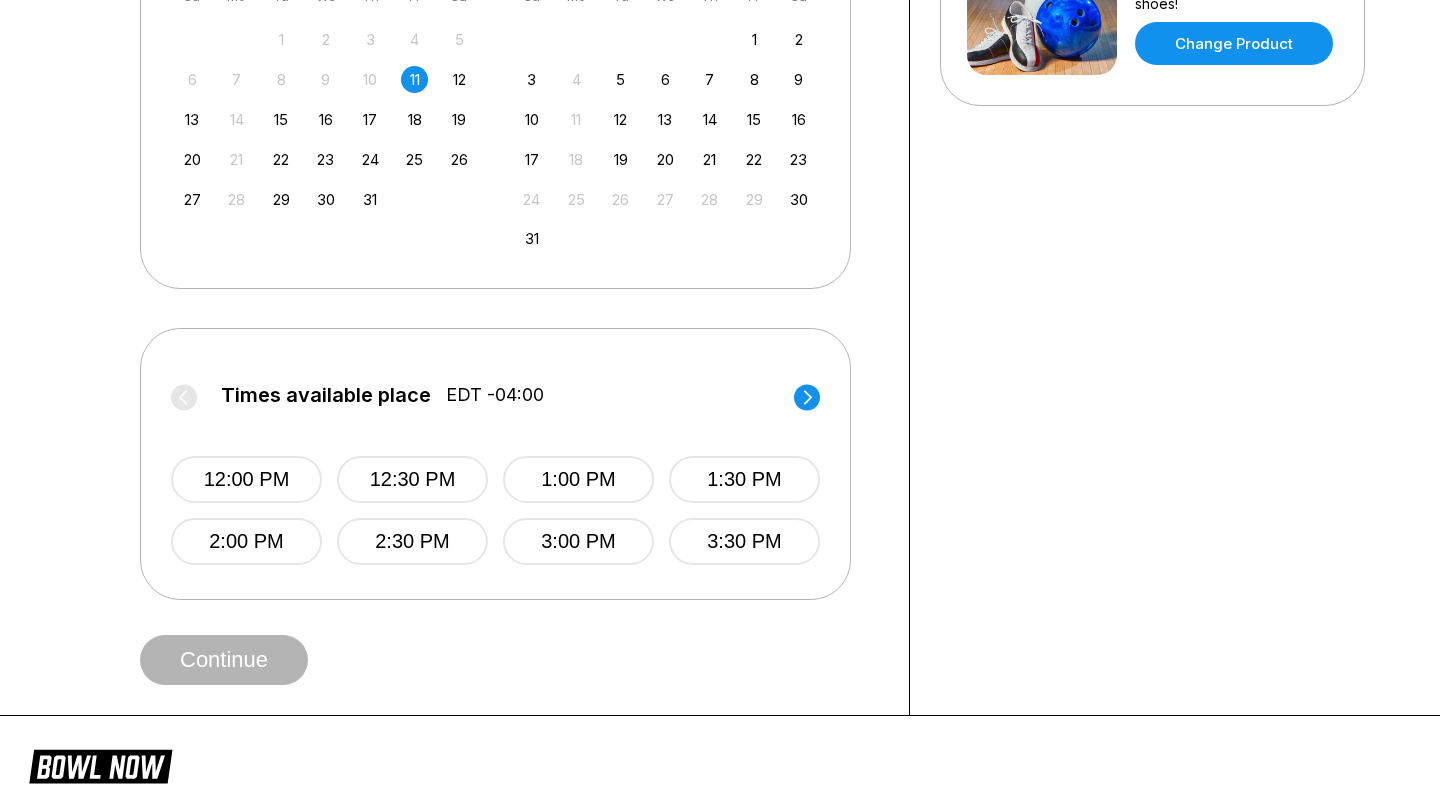 click 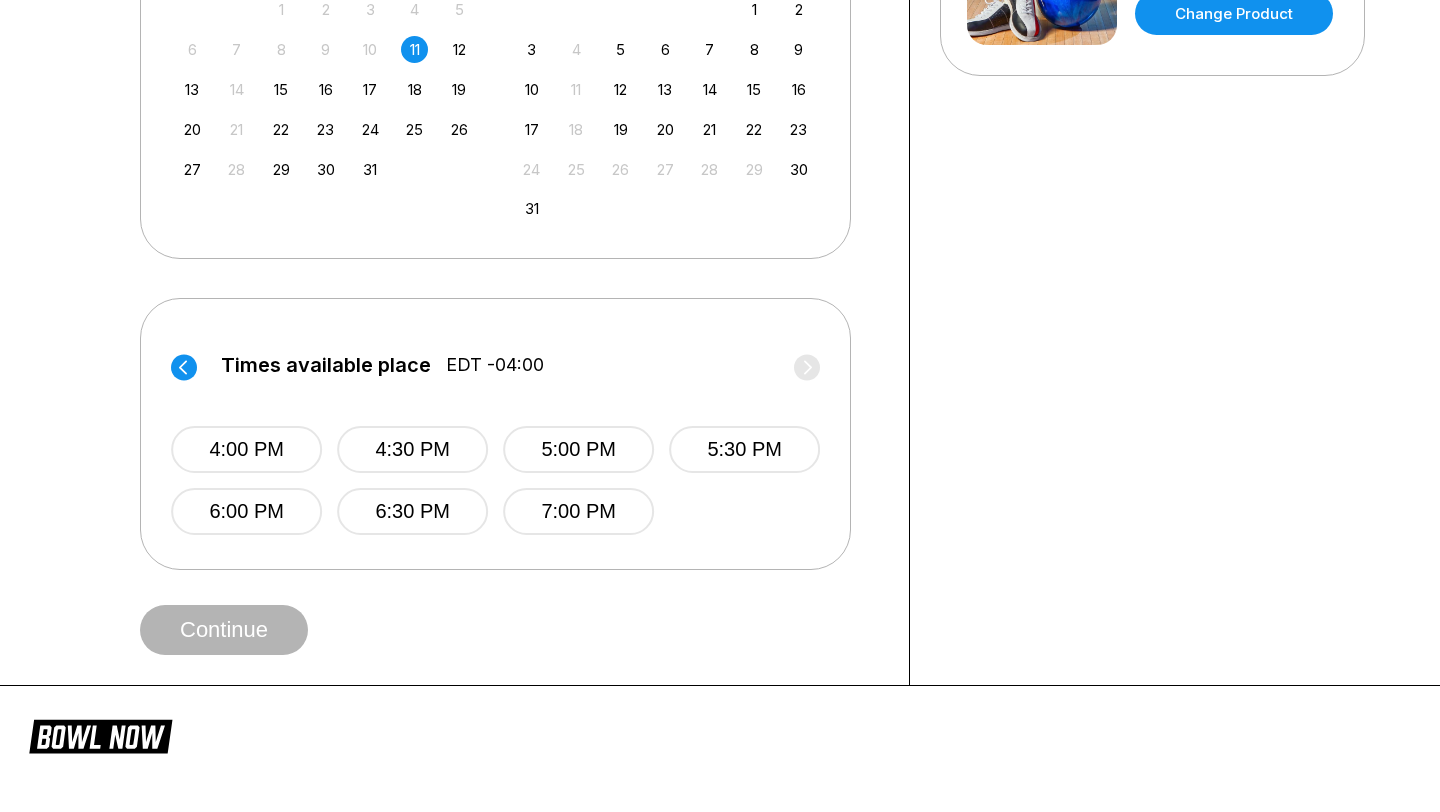 scroll, scrollTop: 590, scrollLeft: 0, axis: vertical 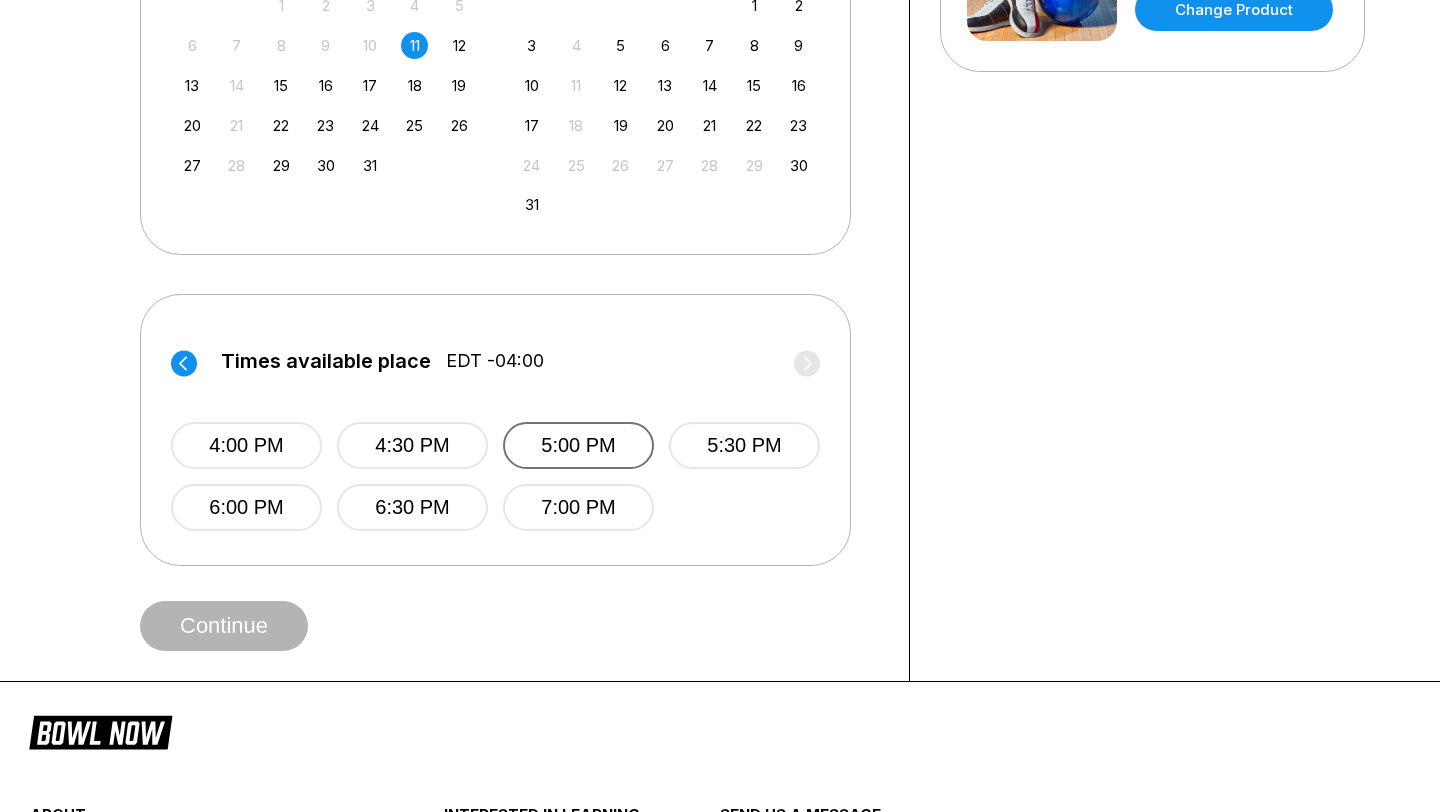 click on "5:00 PM" at bounding box center [578, 445] 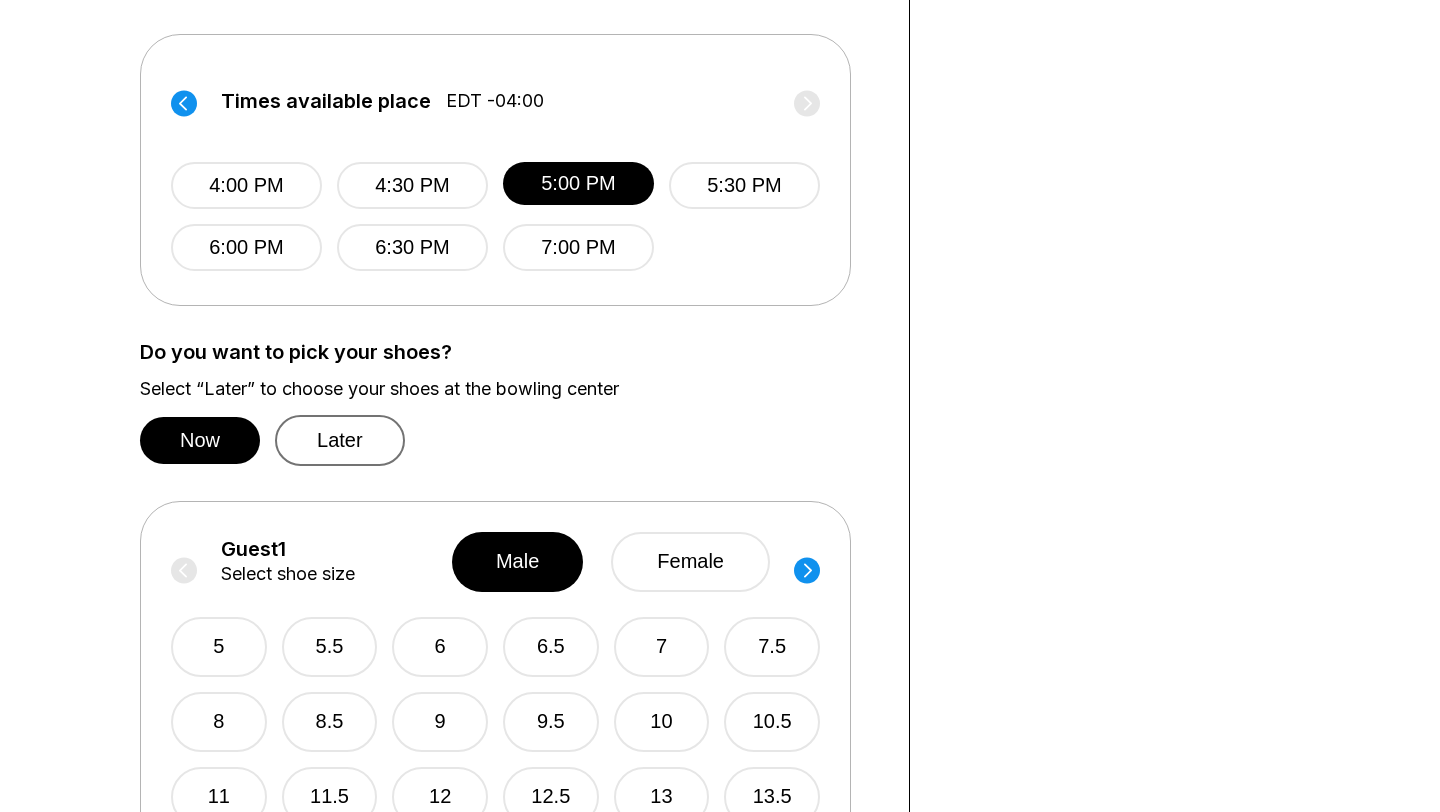 click on "Later" at bounding box center [340, 440] 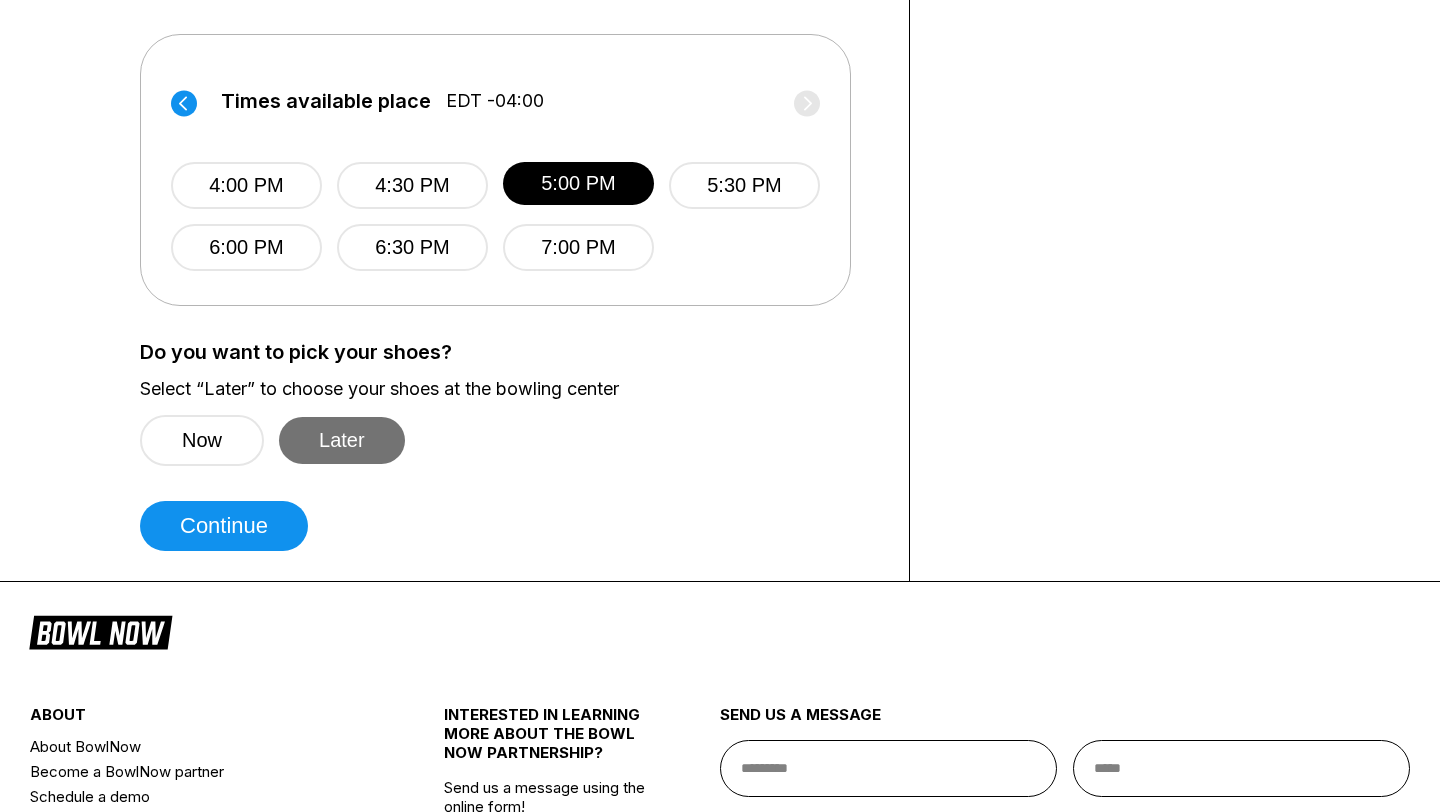 scroll, scrollTop: 1122, scrollLeft: 0, axis: vertical 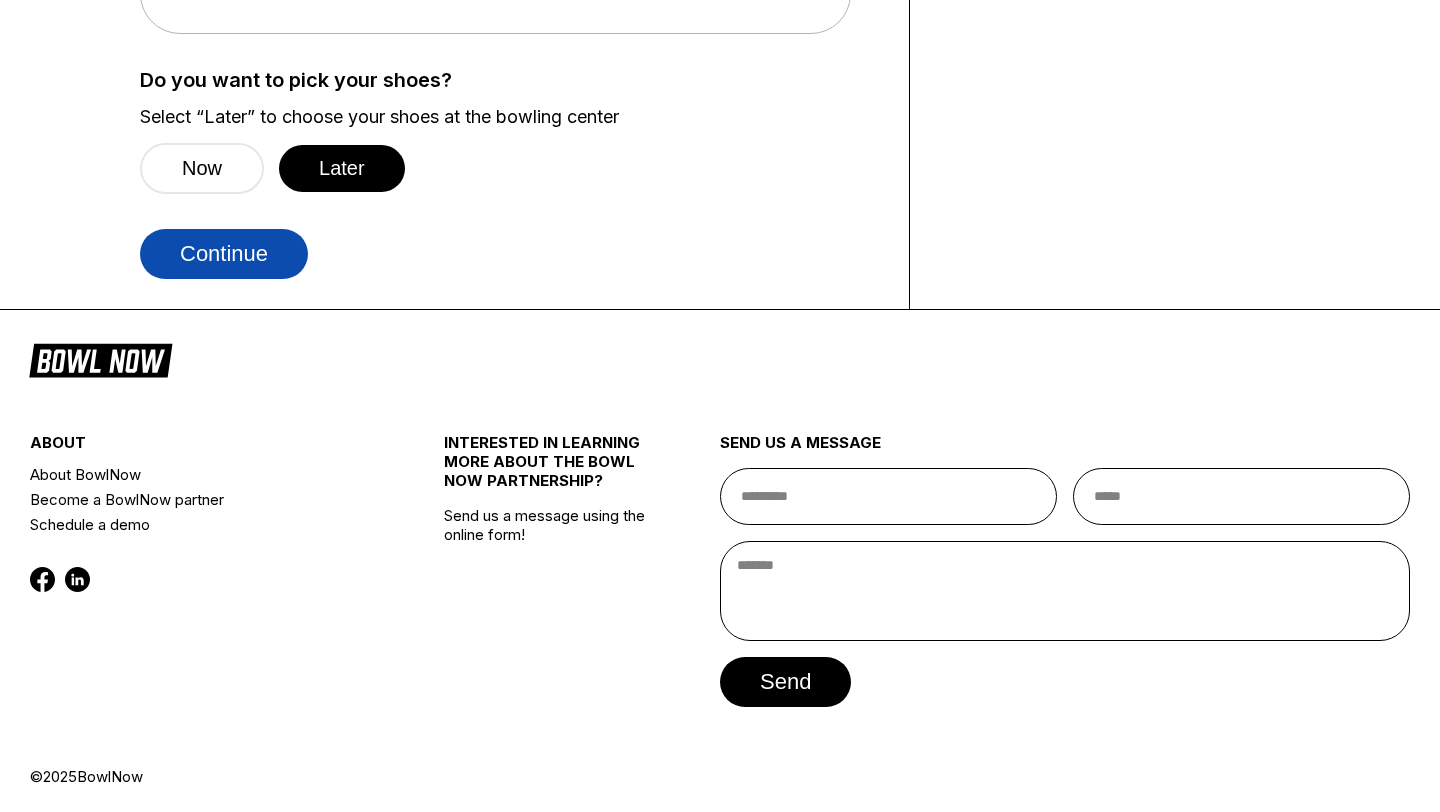 click on "Continue" at bounding box center (224, 254) 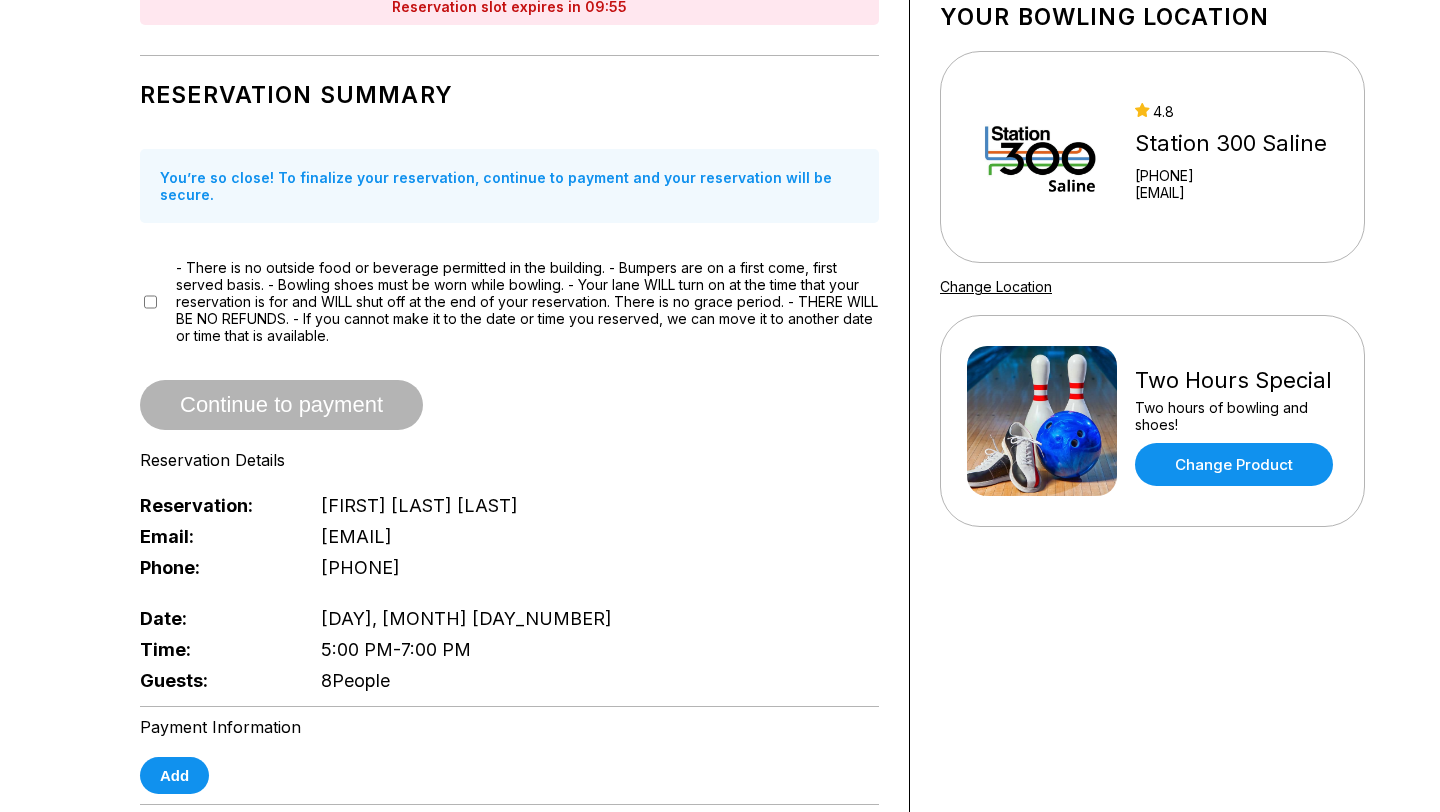 scroll, scrollTop: 140, scrollLeft: 0, axis: vertical 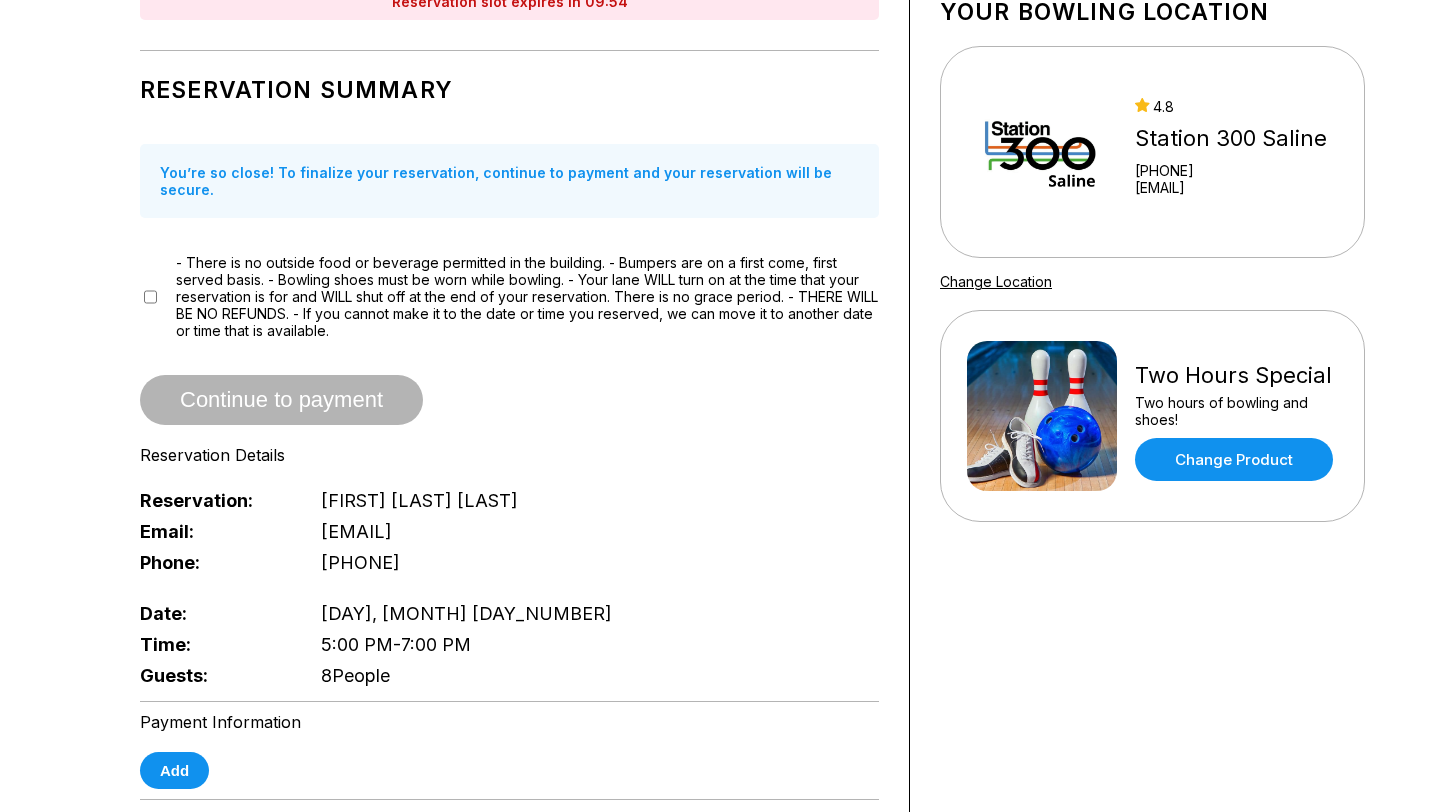 click on "- There is no outside food or beverage permitted in the building.
- Bumpers are on a first come, first served basis.
- Bowling shoes must be worn while bowling.
- Your lane WILL turn on at the time that your reservation is for and WILL shut off at the end of your reservation. There is no grace period.
- THERE WILL BE NO REFUNDS. - If you cannot make it to the date or time you reserved, we can move it to another date or time that is available." at bounding box center (509, 296) 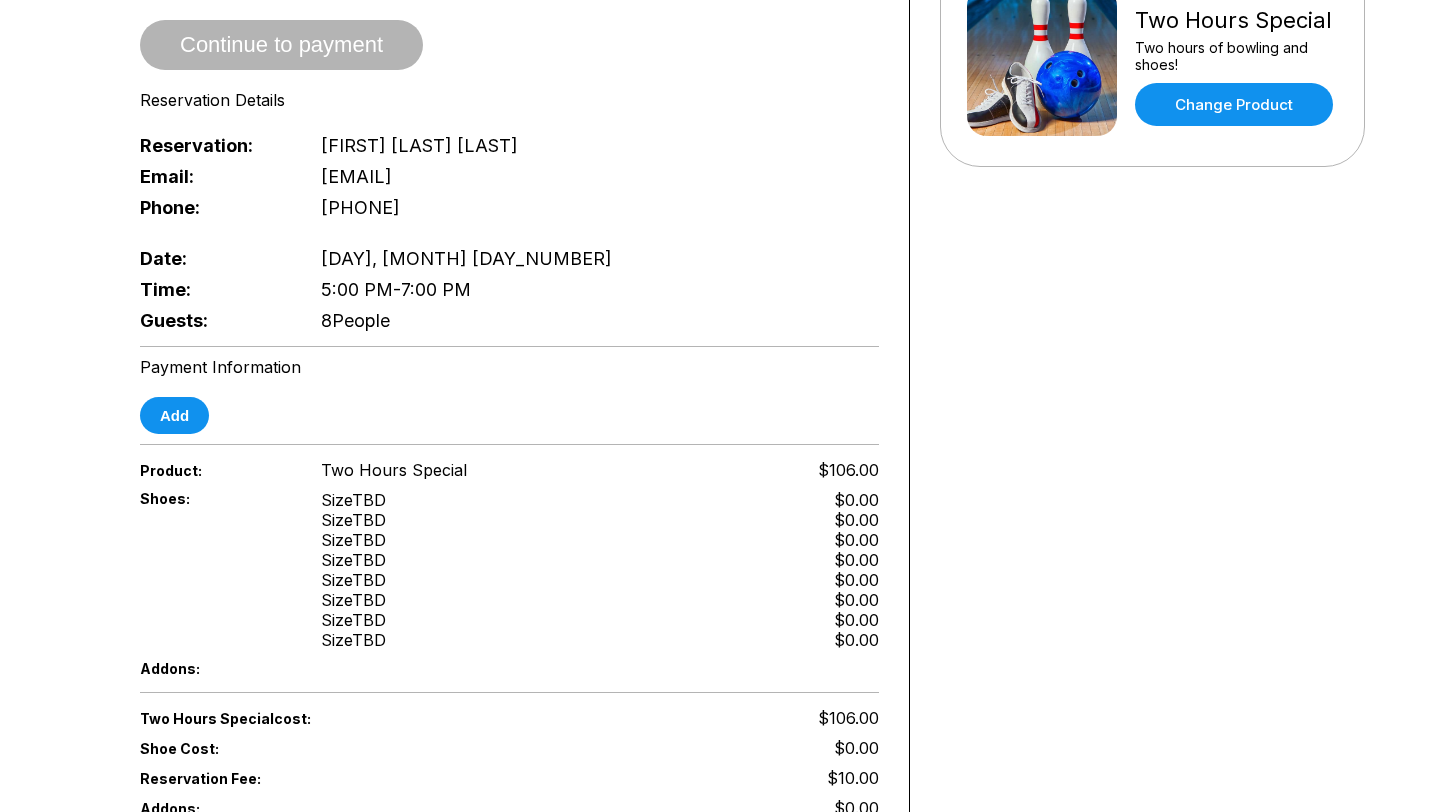 scroll, scrollTop: 502, scrollLeft: 0, axis: vertical 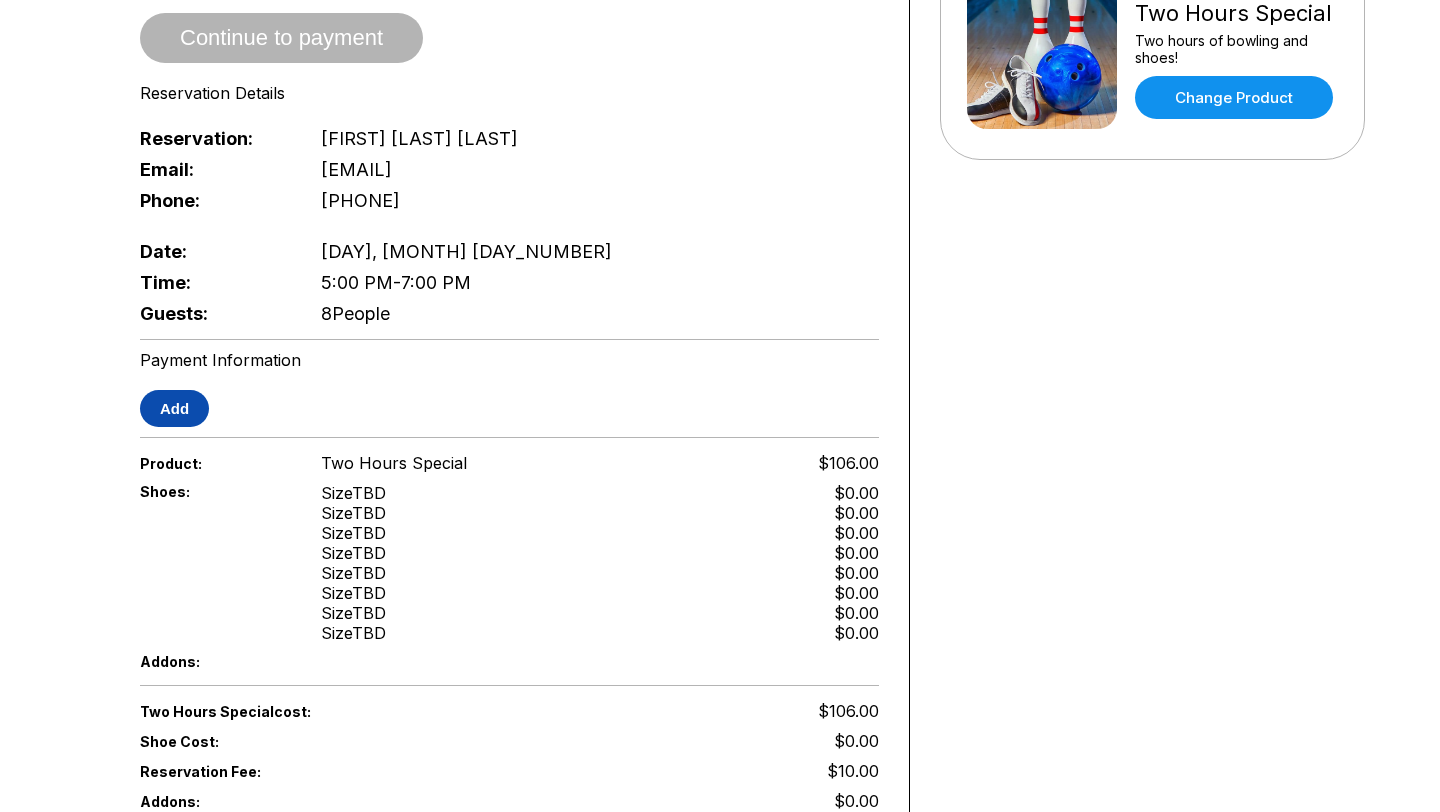 click on "Add" at bounding box center [174, 408] 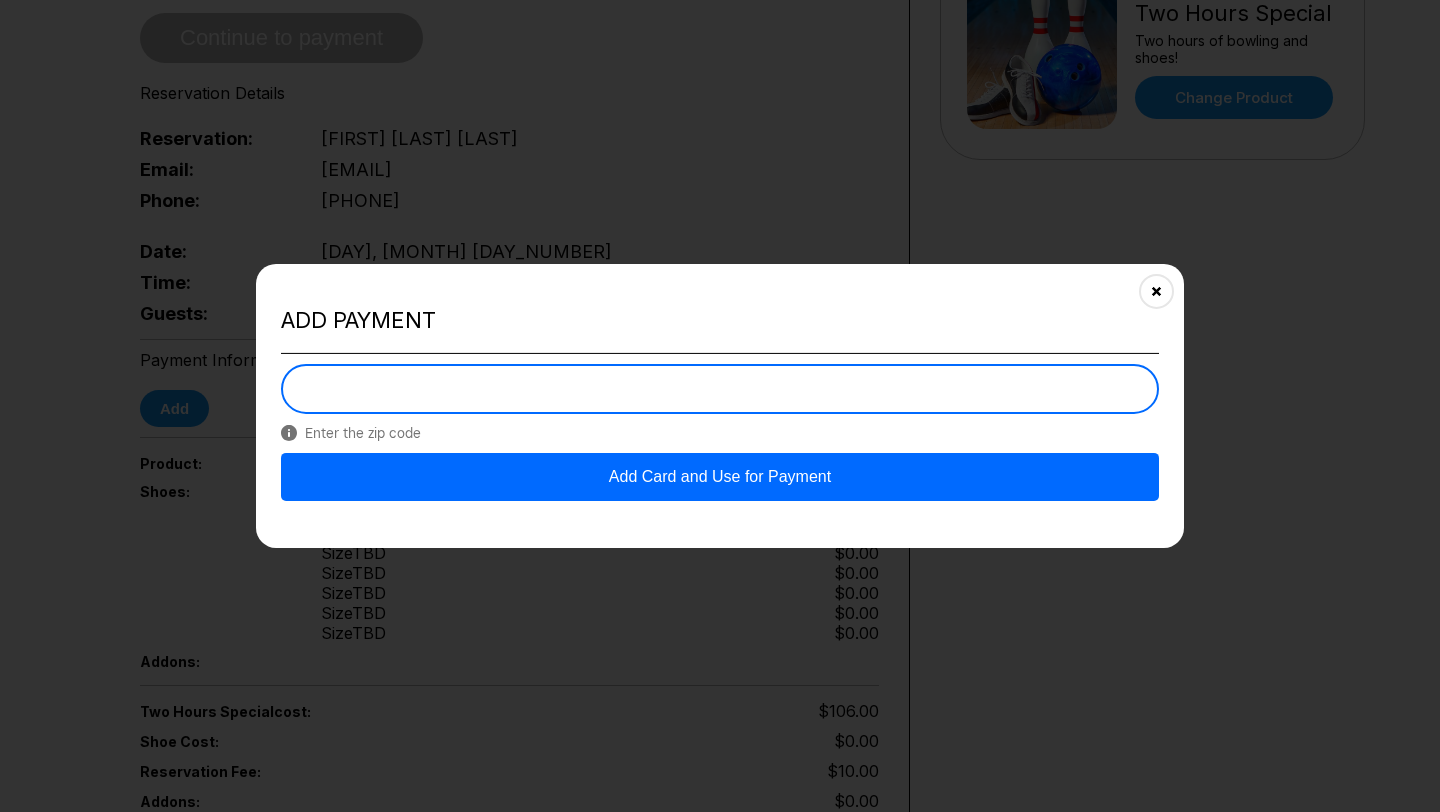 click on "Add Card and Use for Payment" at bounding box center (720, 476) 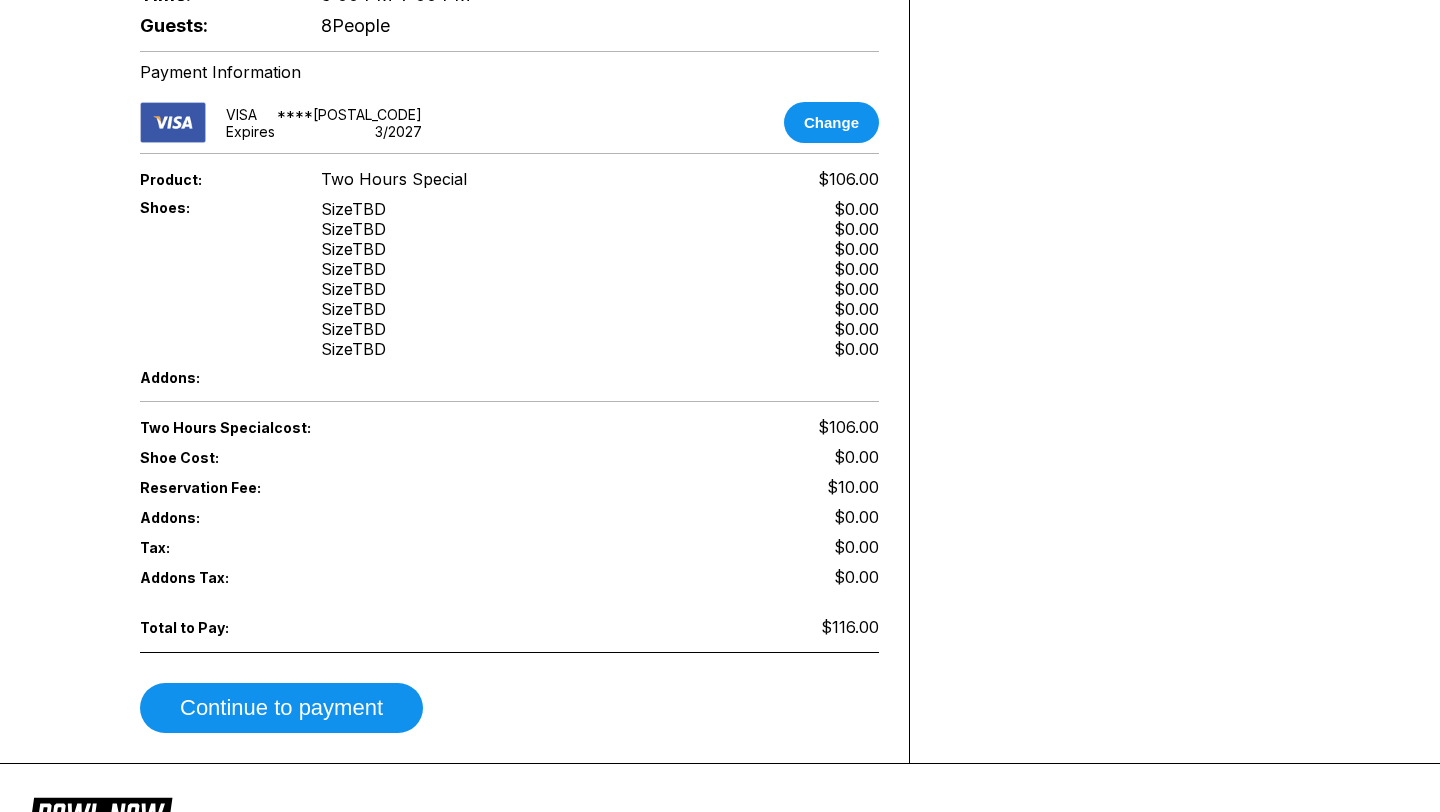 scroll, scrollTop: 806, scrollLeft: 0, axis: vertical 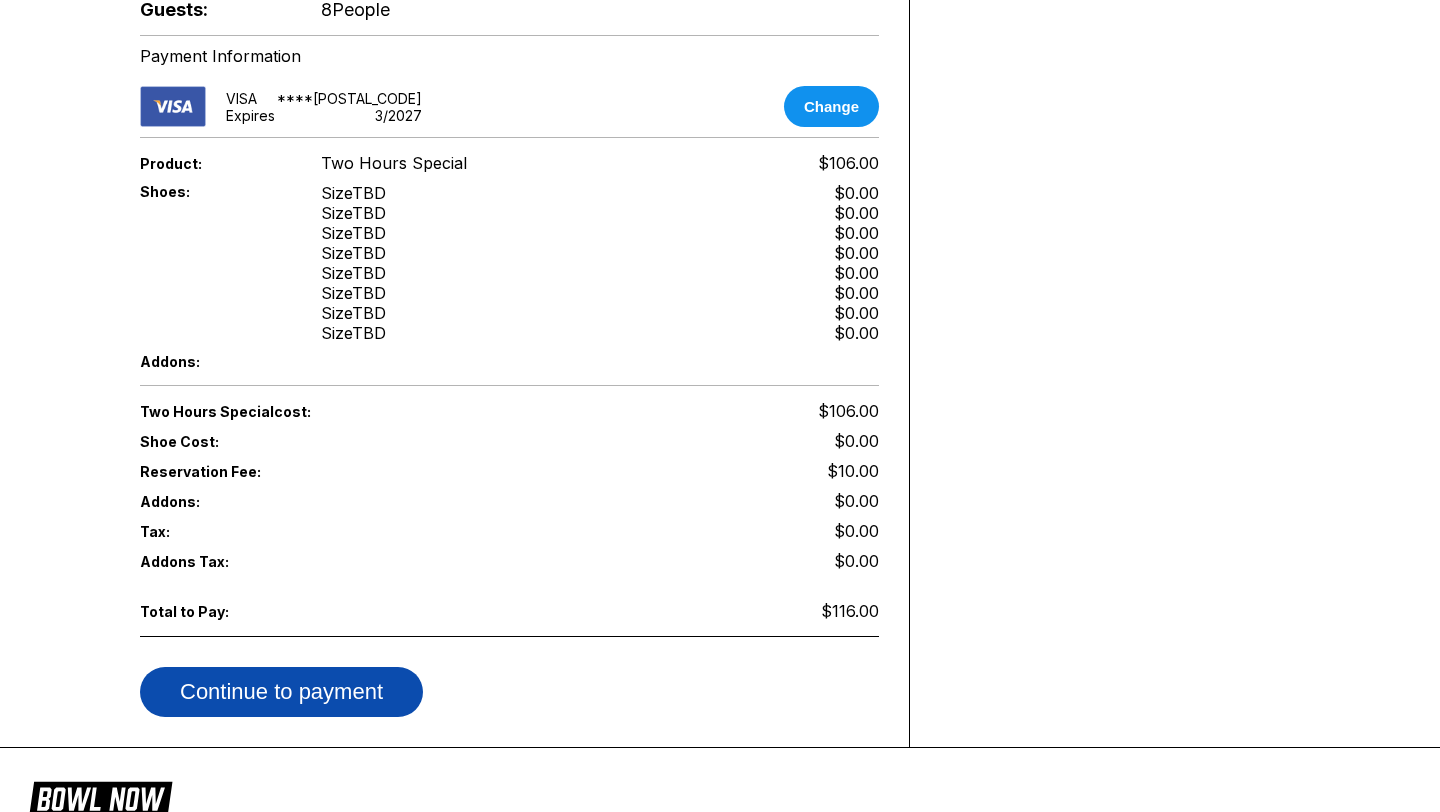 click on "Continue to payment" at bounding box center [281, 692] 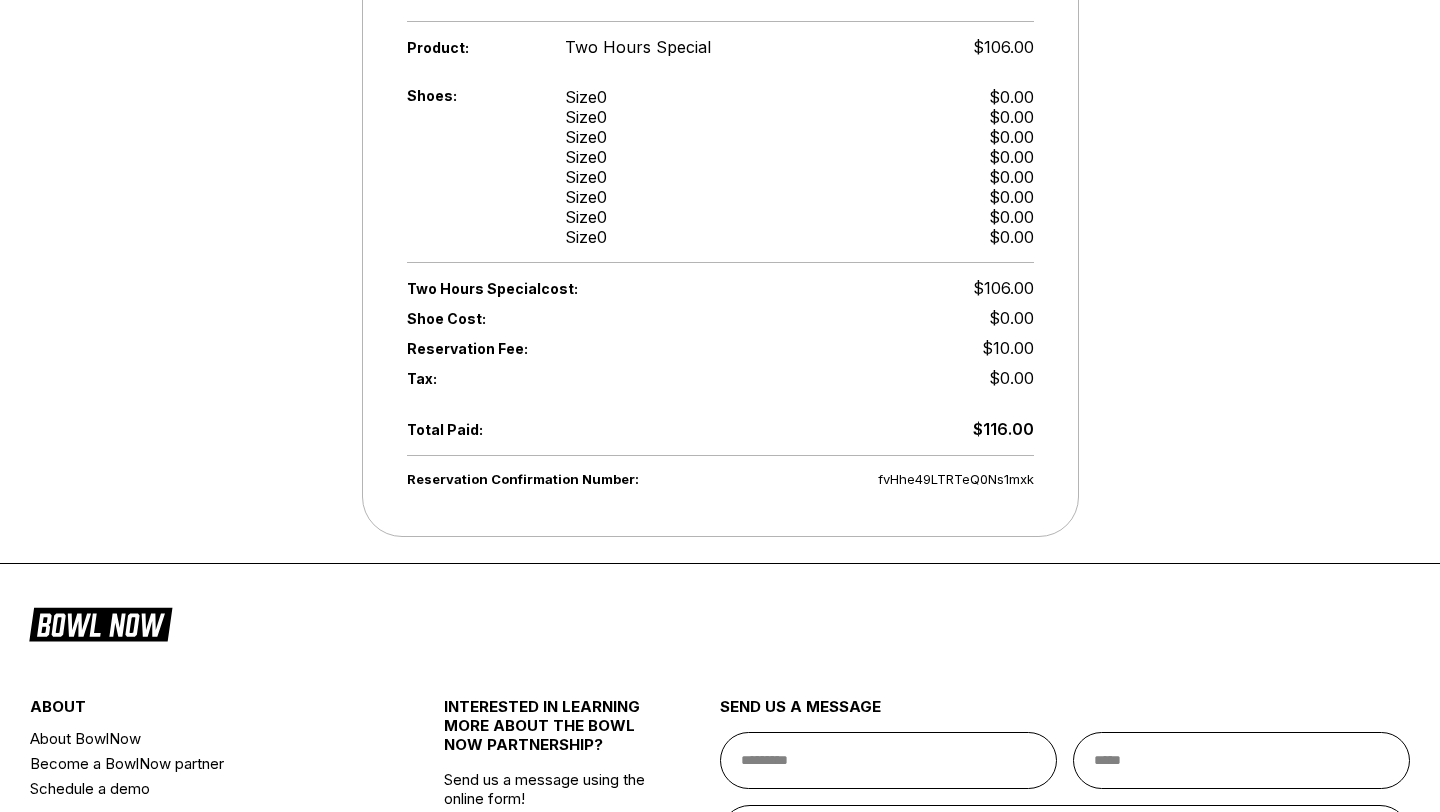 scroll, scrollTop: 0, scrollLeft: 0, axis: both 